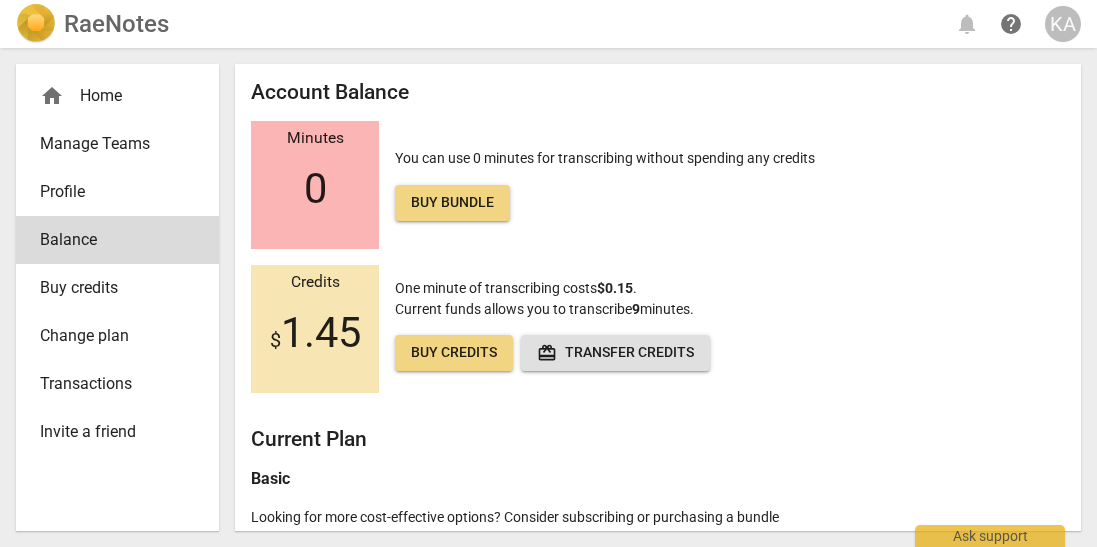 scroll, scrollTop: 0, scrollLeft: 0, axis: both 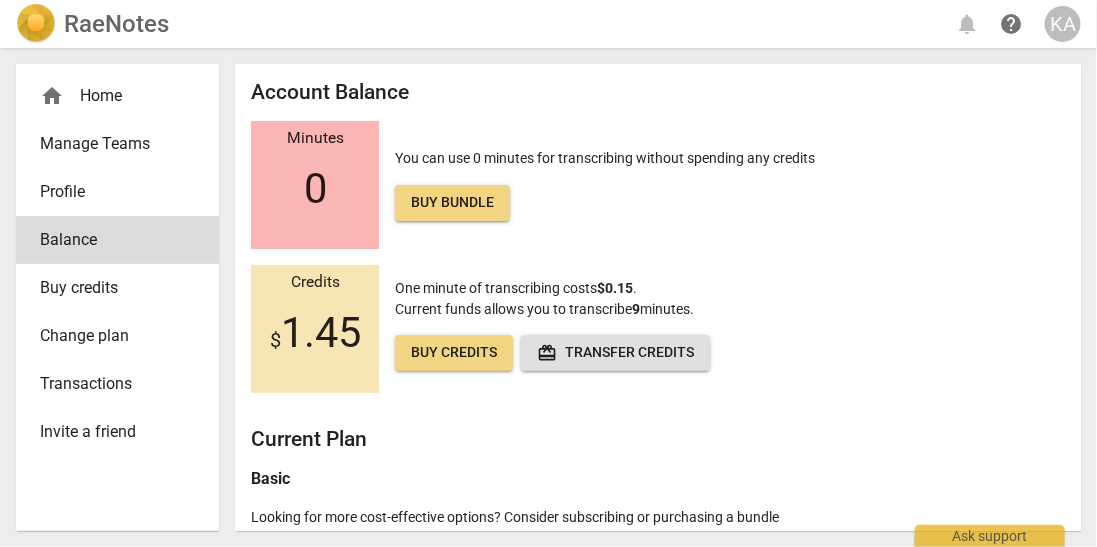 click on "home Home" at bounding box center (109, 96) 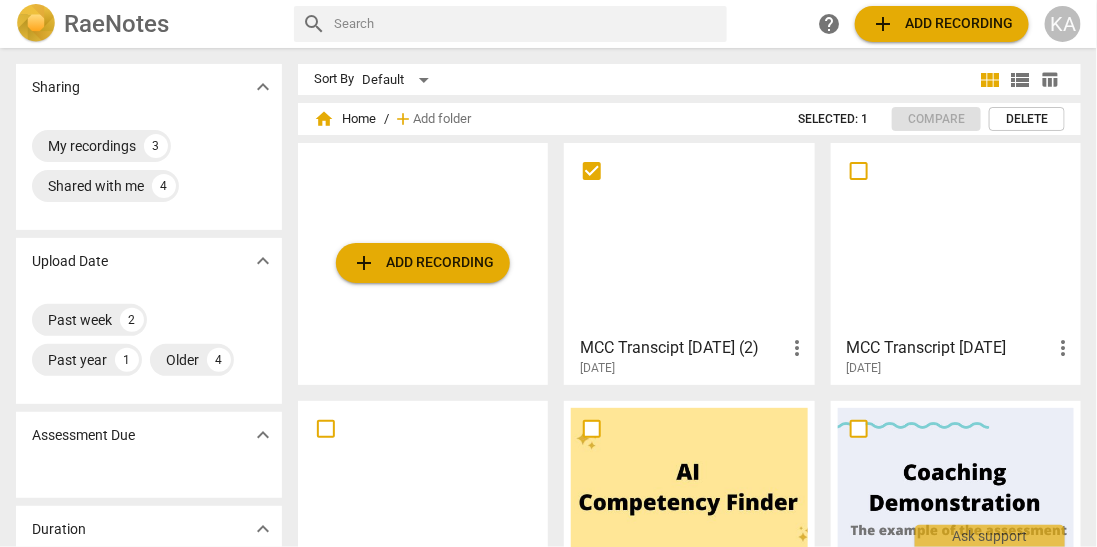 click at bounding box center (689, 238) 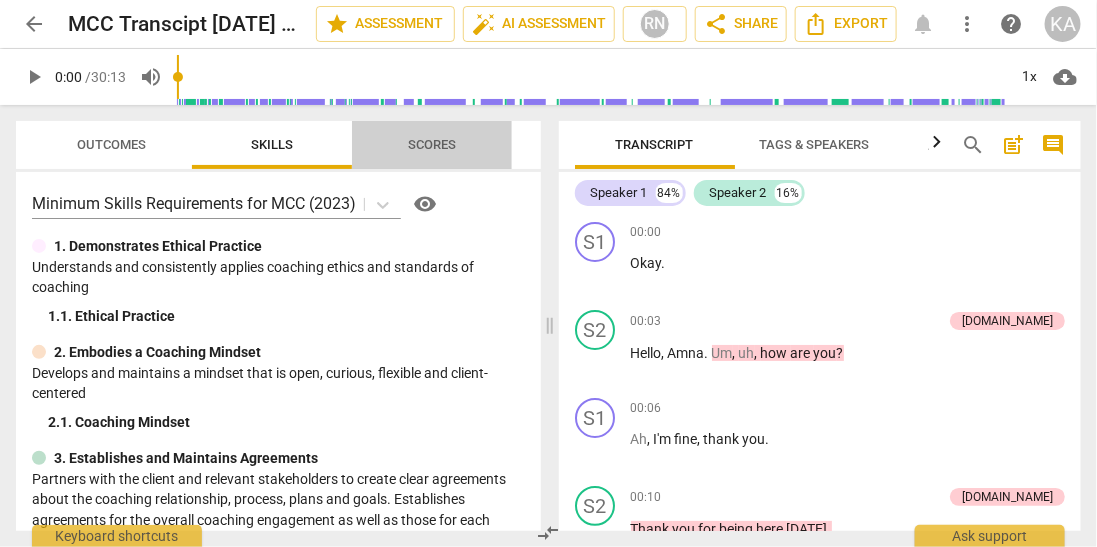 click on "Scores" at bounding box center [432, 144] 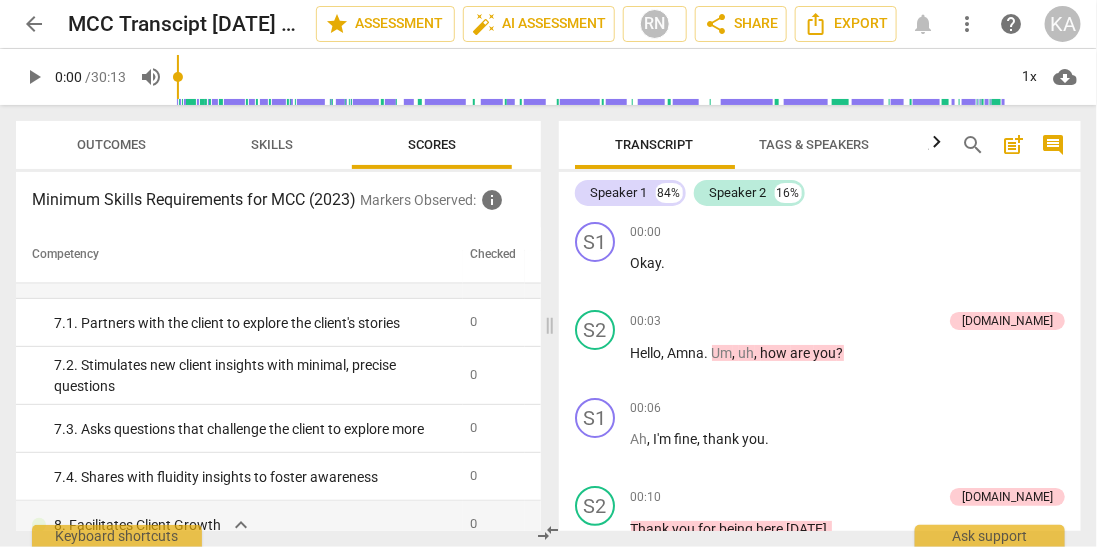 scroll, scrollTop: 1125, scrollLeft: 0, axis: vertical 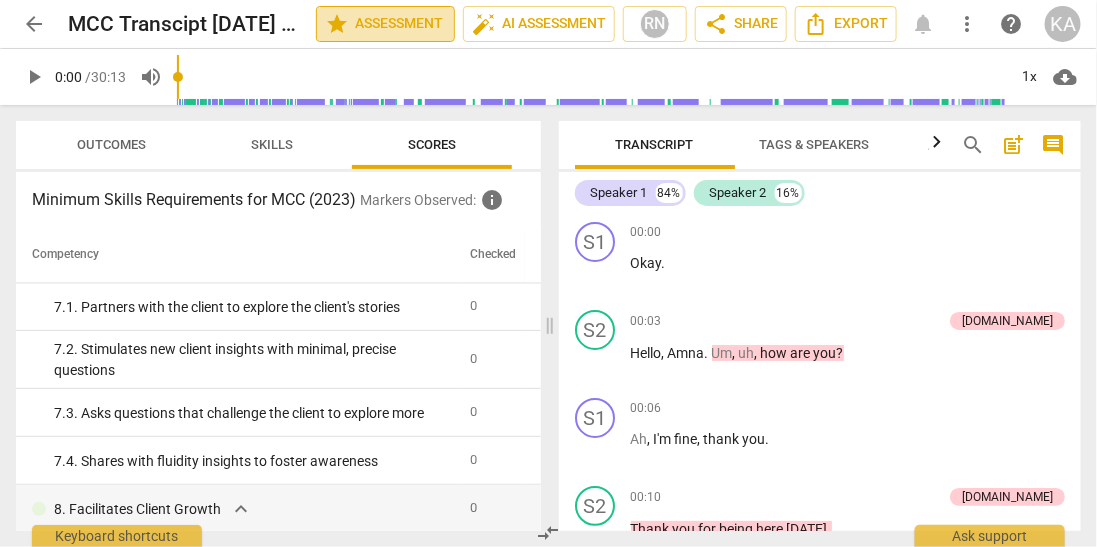 click on "star    Assessment" at bounding box center (385, 24) 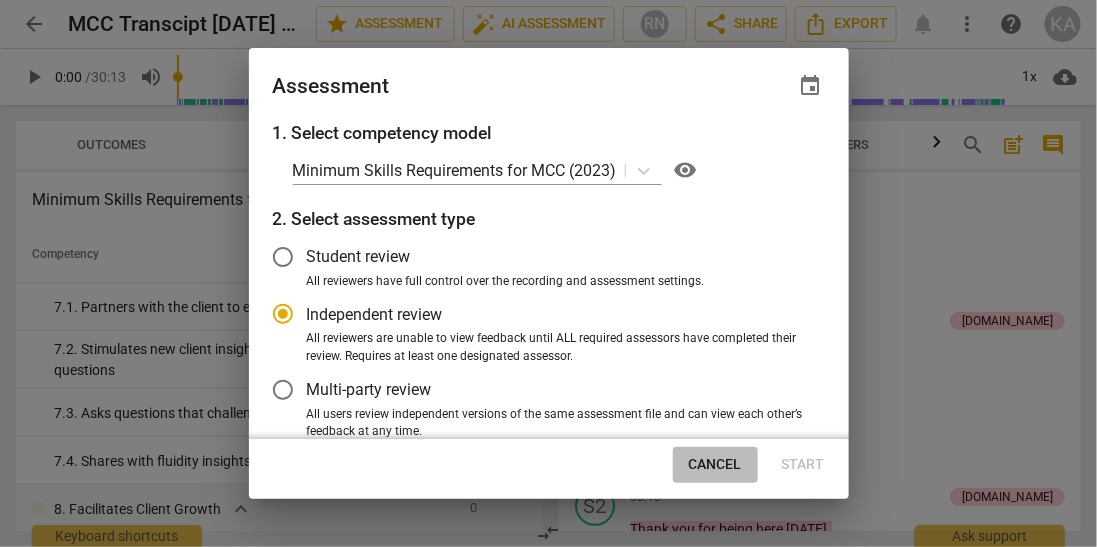 click on "Cancel" at bounding box center [715, 465] 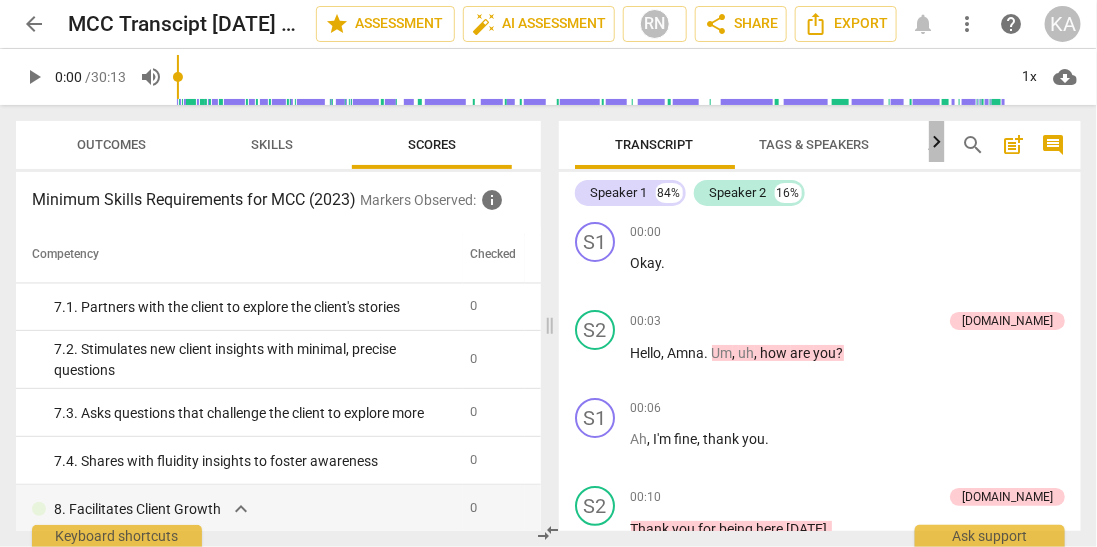 click 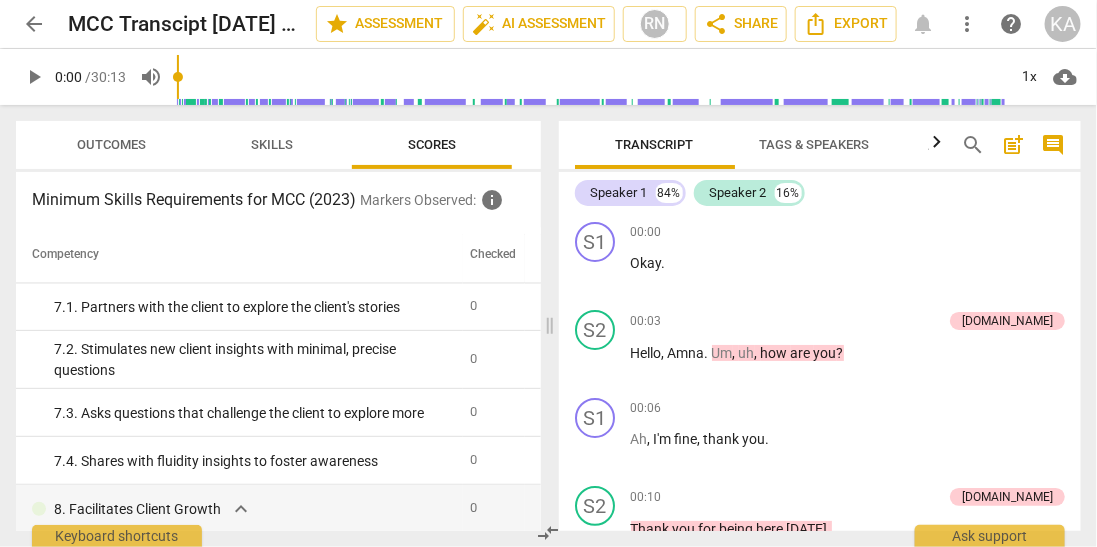 scroll, scrollTop: 0, scrollLeft: 125, axis: horizontal 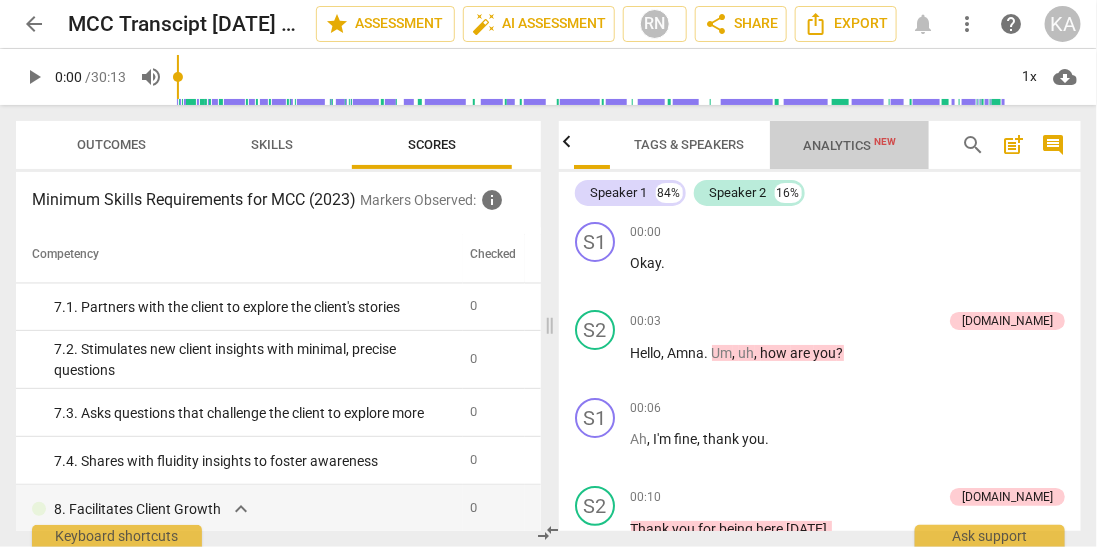 click on "Analytics   New" at bounding box center [849, 145] 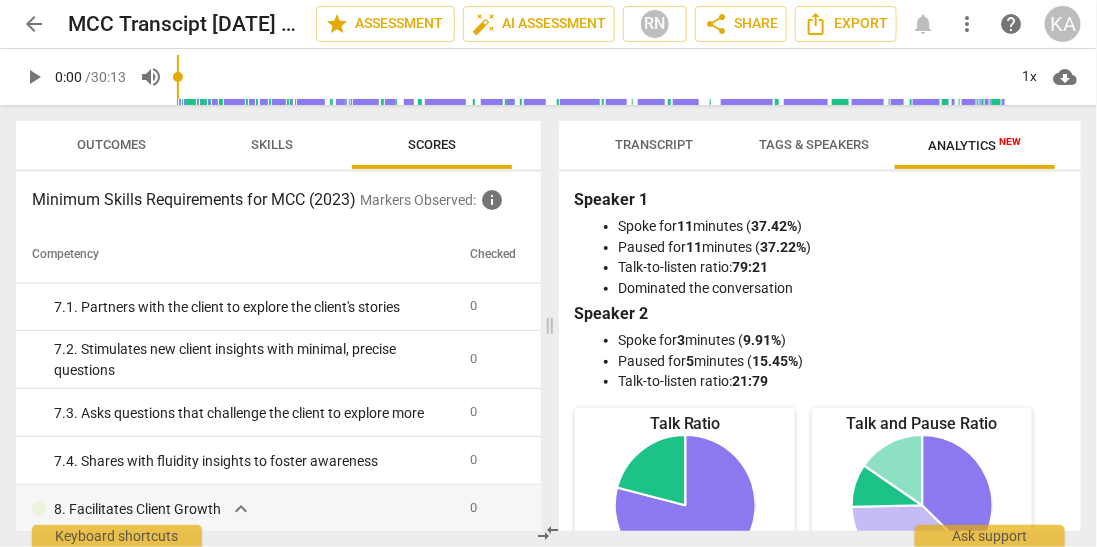 scroll, scrollTop: 0, scrollLeft: 0, axis: both 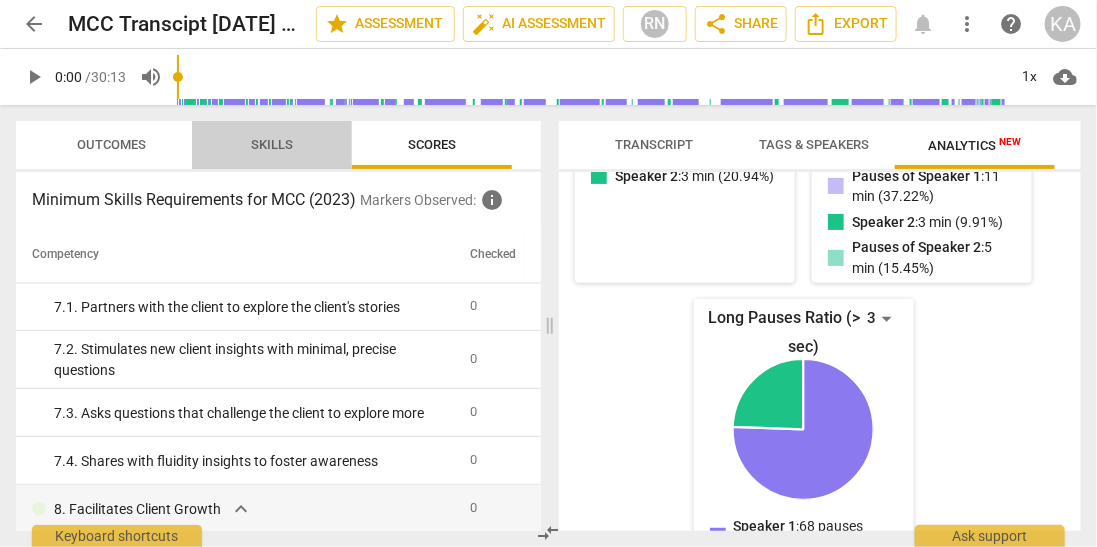 click on "Skills" at bounding box center [272, 145] 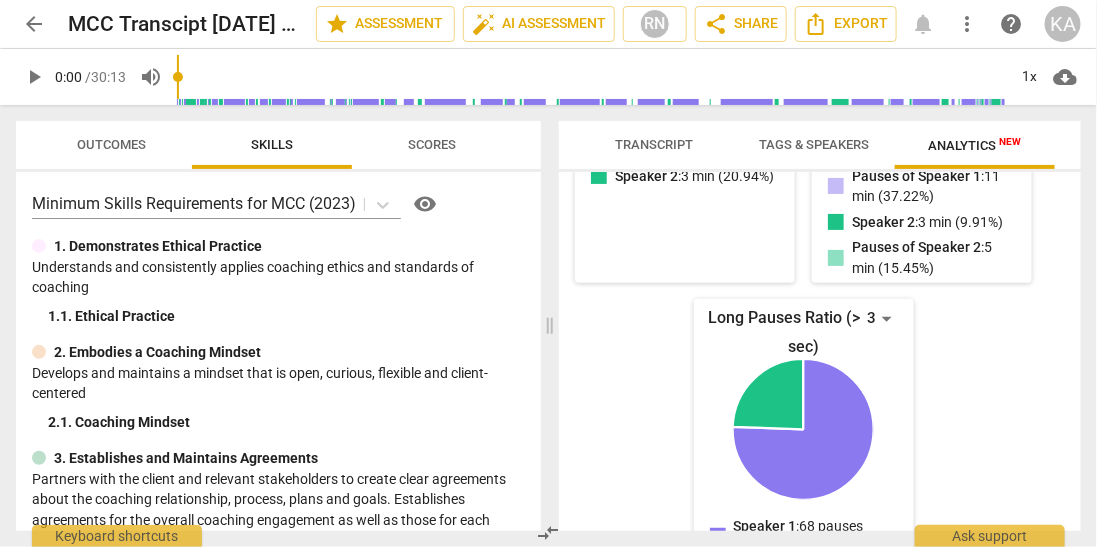 click on "Outcomes" at bounding box center [112, 144] 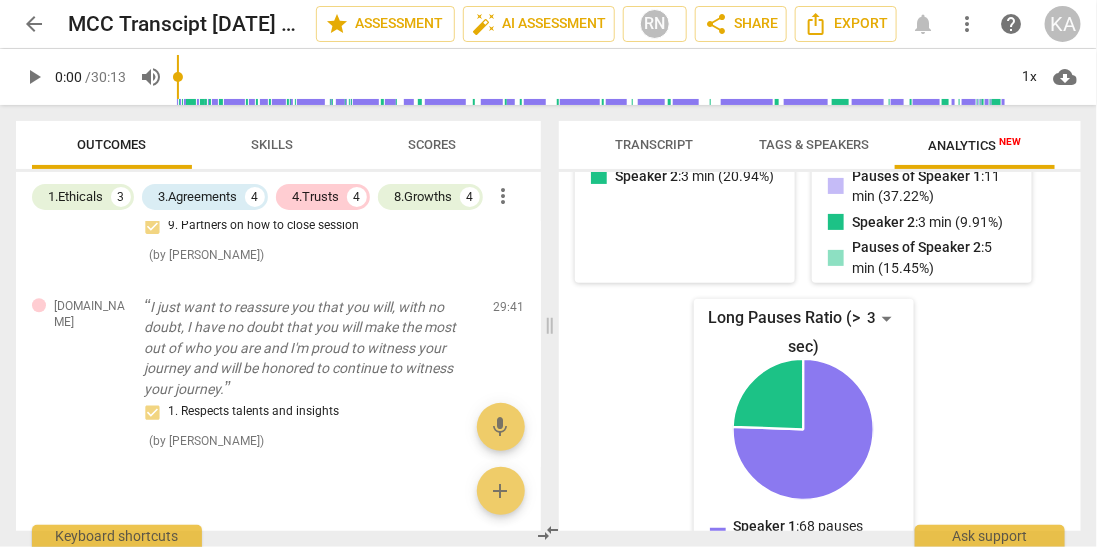 scroll, scrollTop: 1625, scrollLeft: 0, axis: vertical 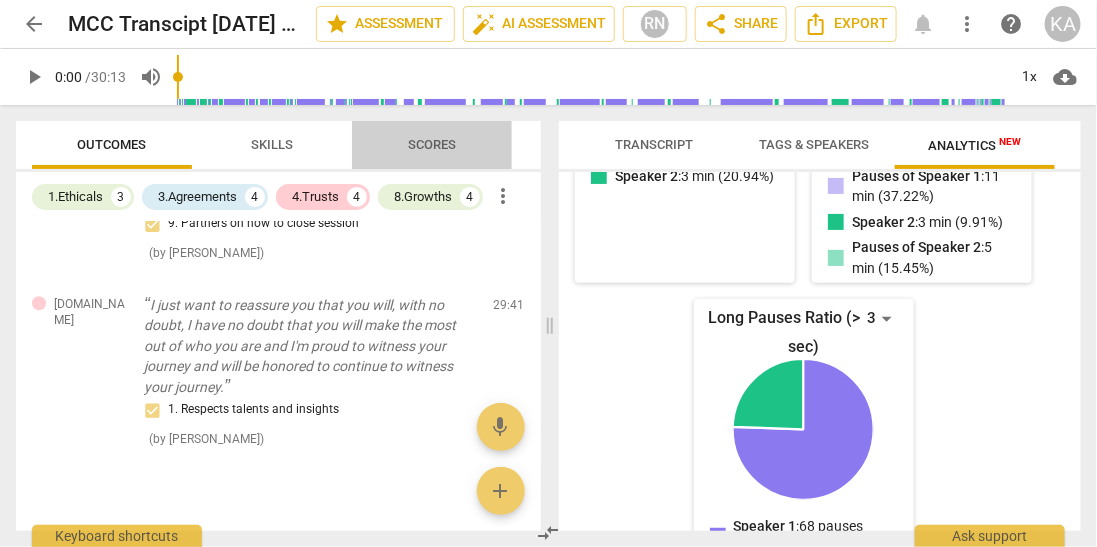 click on "Scores" at bounding box center [432, 144] 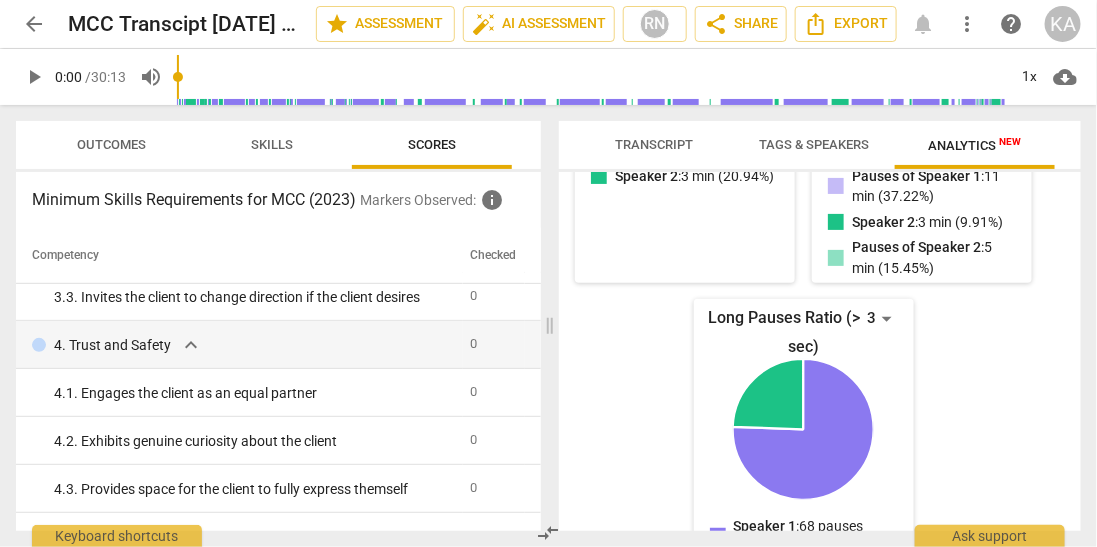scroll, scrollTop: 375, scrollLeft: 0, axis: vertical 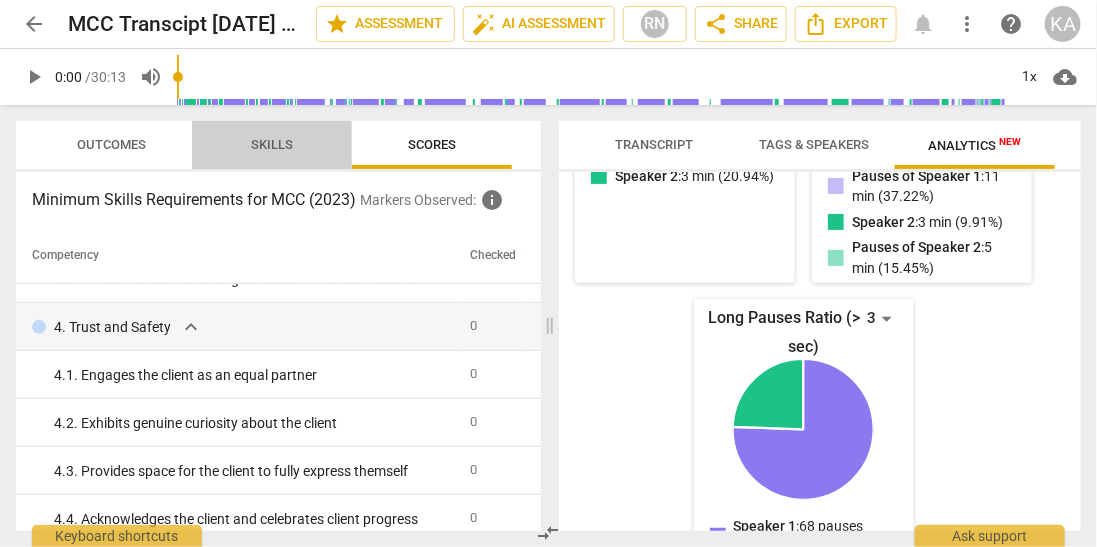 click on "Skills" at bounding box center [272, 144] 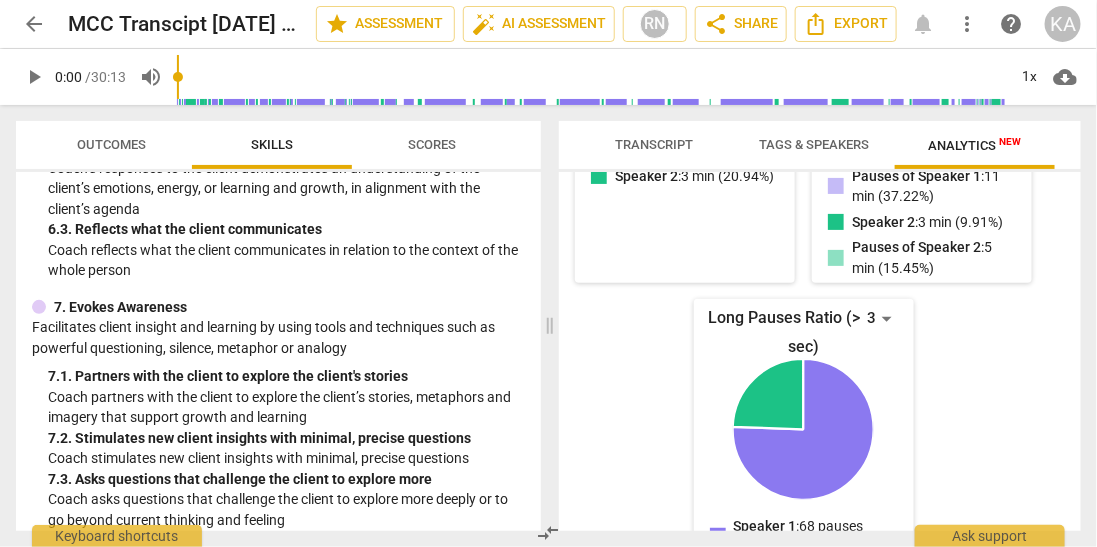 scroll, scrollTop: 1721, scrollLeft: 0, axis: vertical 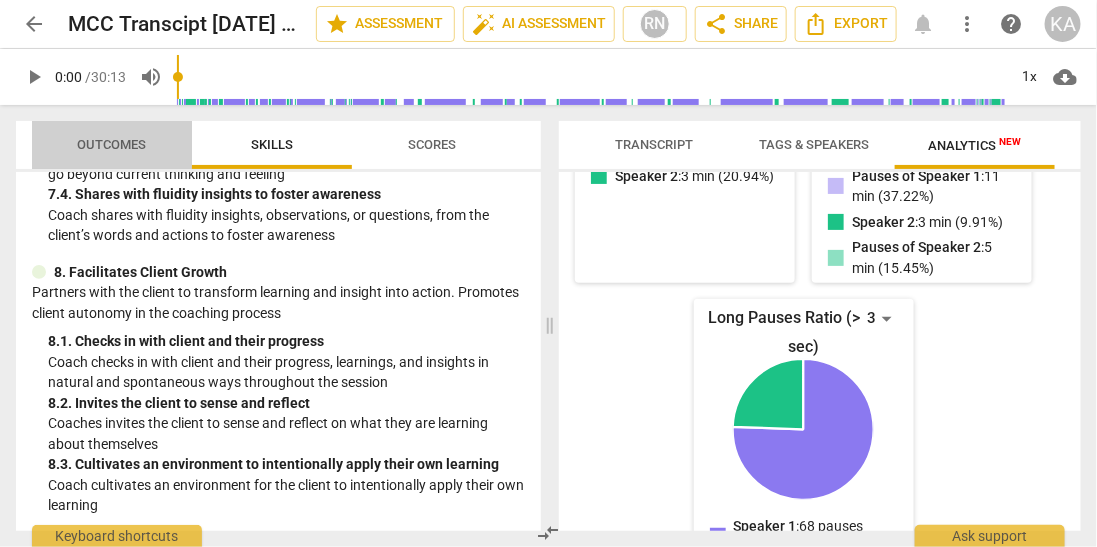 click on "Outcomes" at bounding box center (112, 144) 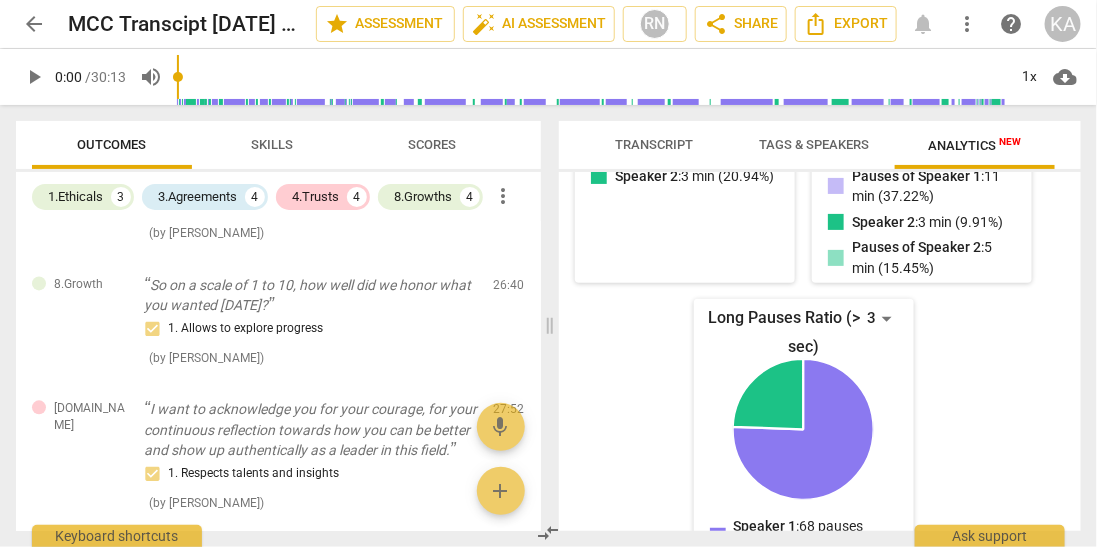scroll, scrollTop: 1678, scrollLeft: 0, axis: vertical 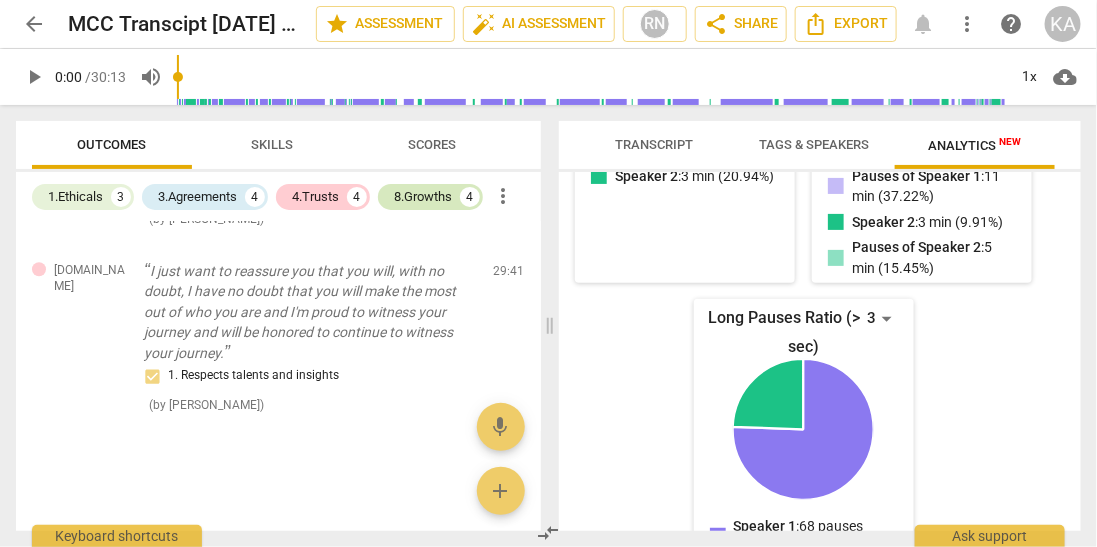 click on "8.Growths" at bounding box center [423, 197] 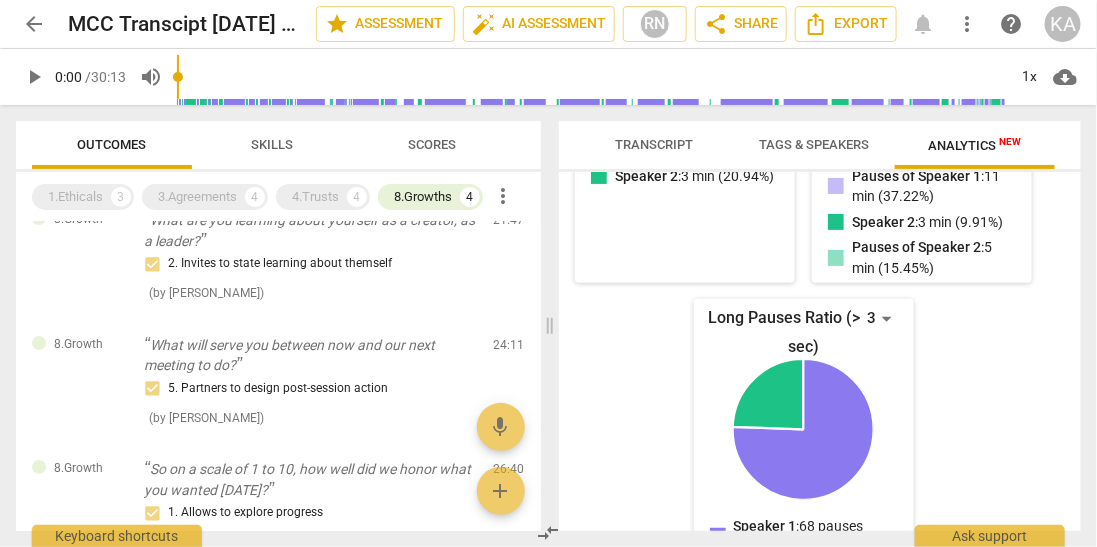 scroll, scrollTop: 0, scrollLeft: 0, axis: both 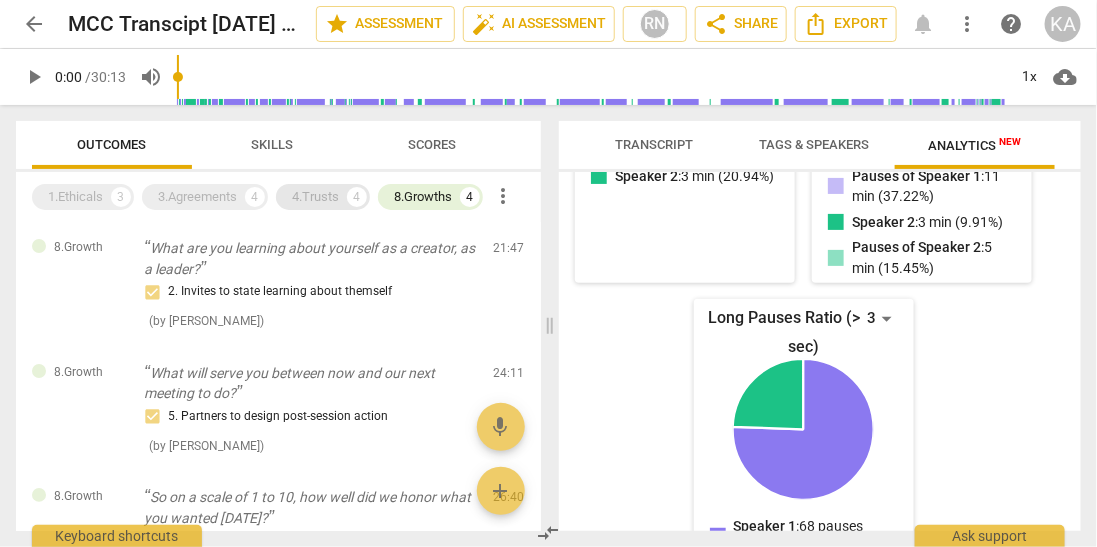 click on "4.Trusts" at bounding box center [315, 197] 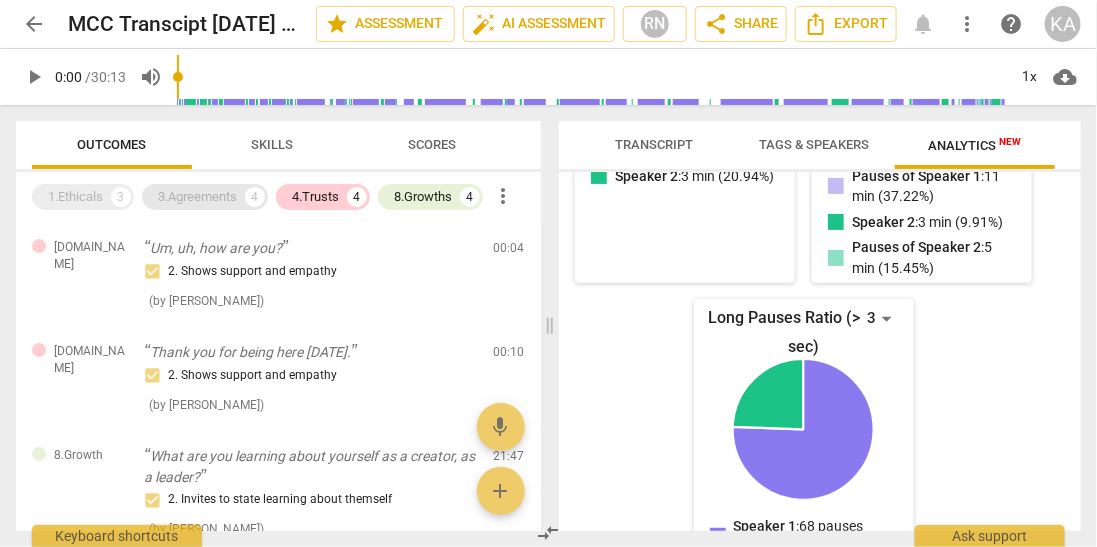click on "3.Agreements 4" at bounding box center [205, 197] 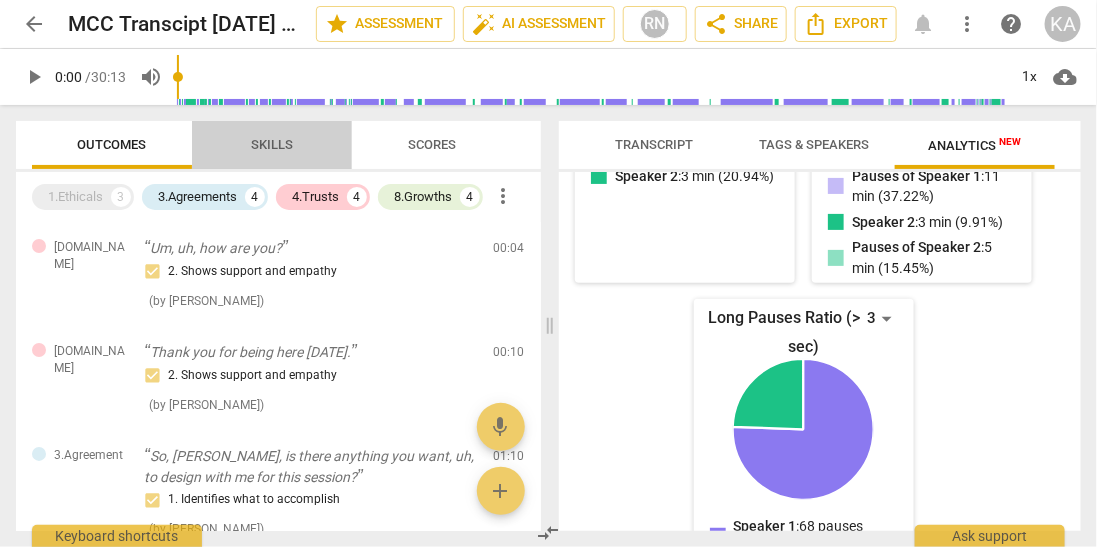 click on "Skills" at bounding box center (272, 145) 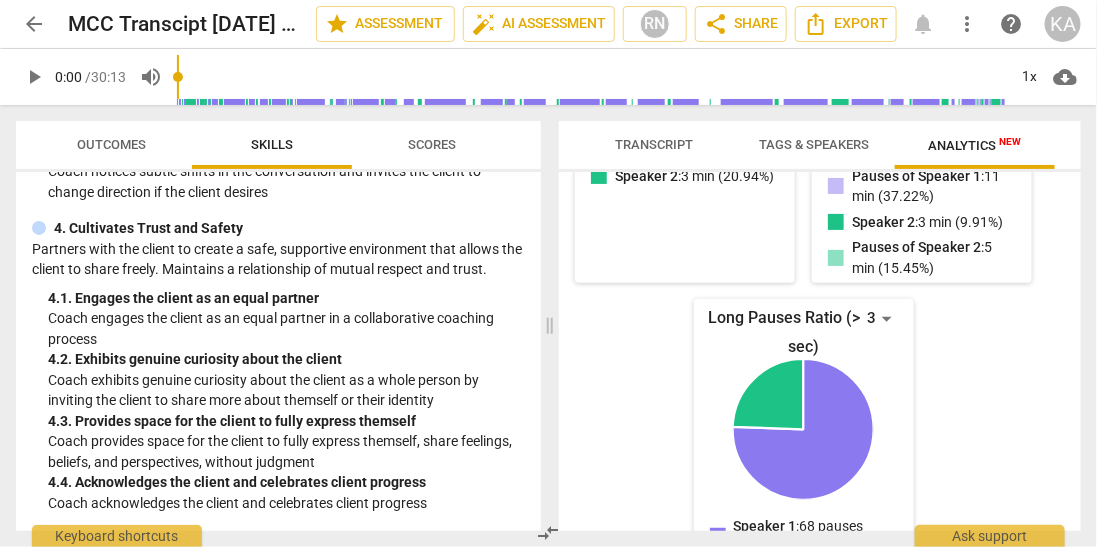 scroll, scrollTop: 625, scrollLeft: 0, axis: vertical 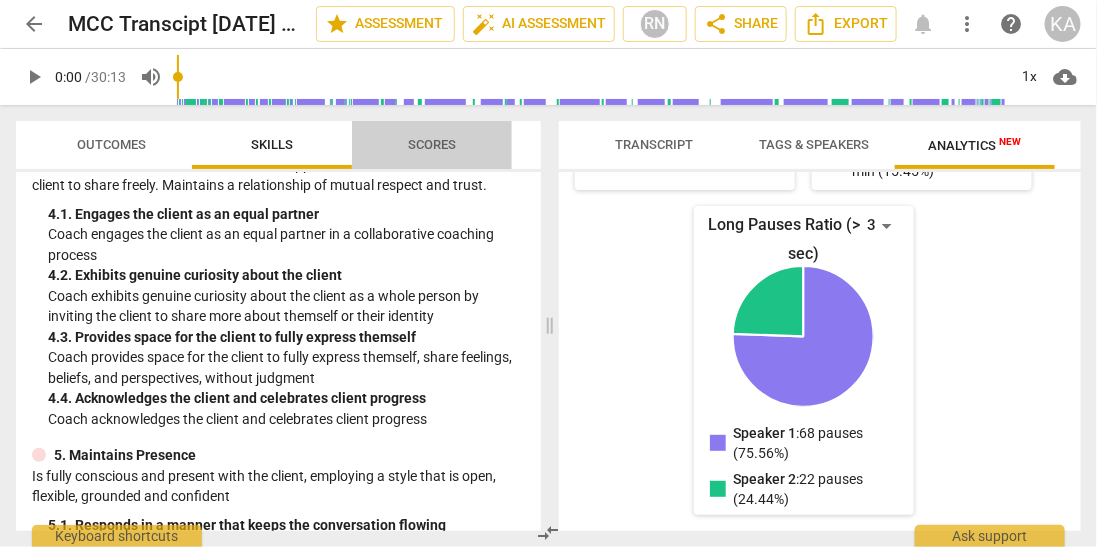 click on "Scores" at bounding box center [432, 144] 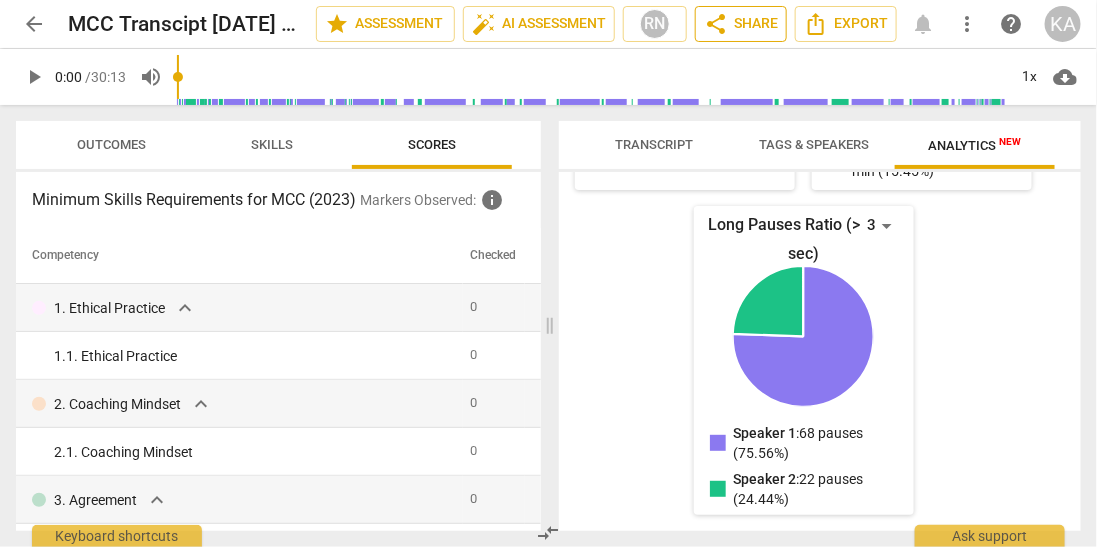 click on "share    Share" at bounding box center [741, 24] 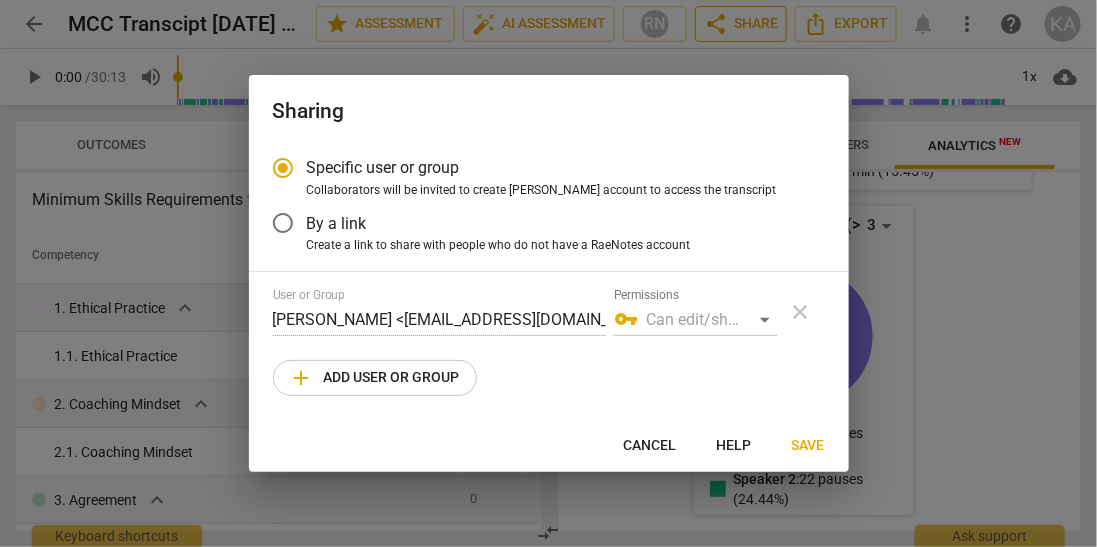 radio on "false" 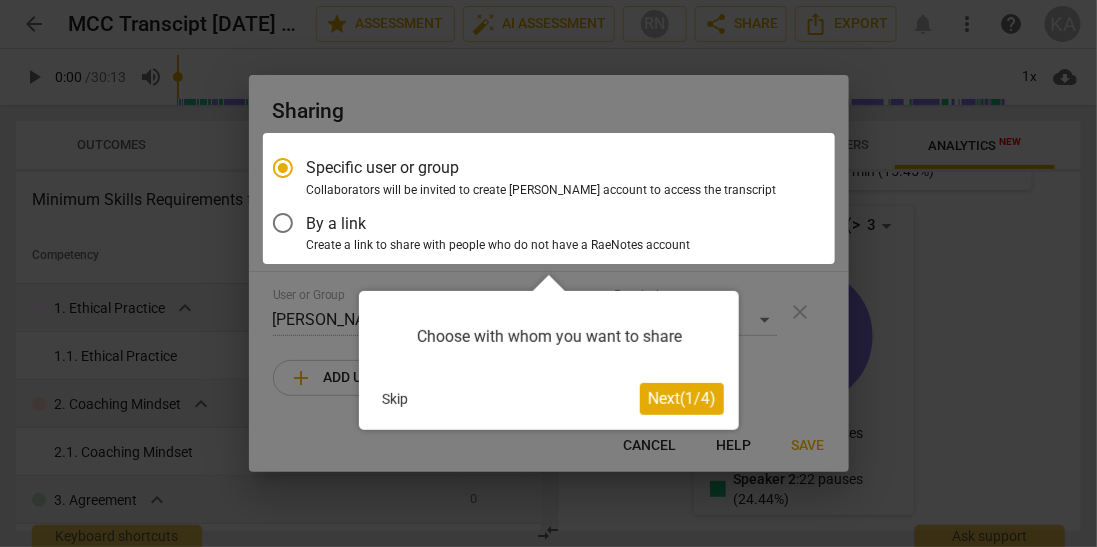 click at bounding box center [549, 198] 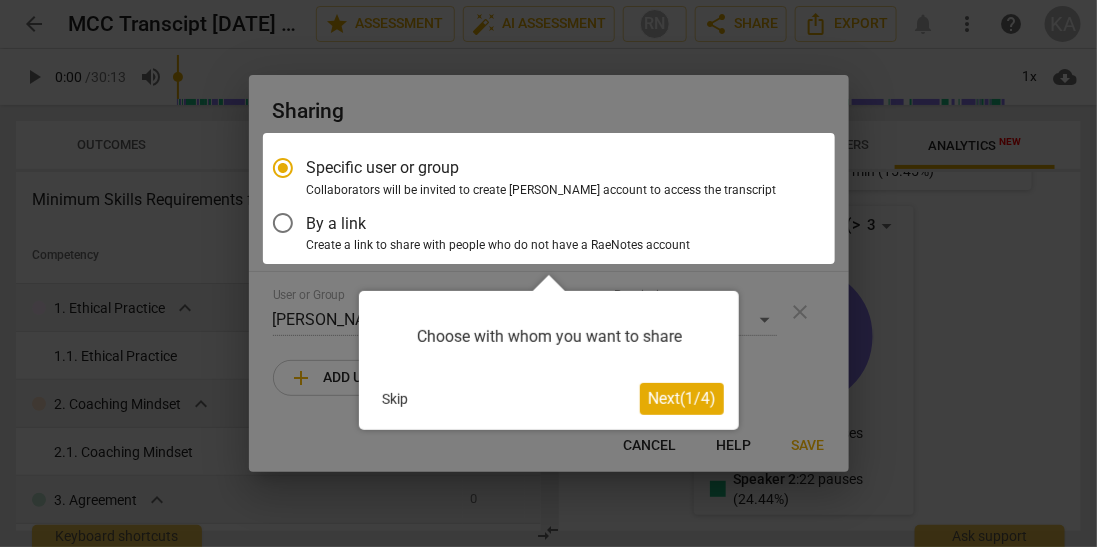 click at bounding box center (548, 273) 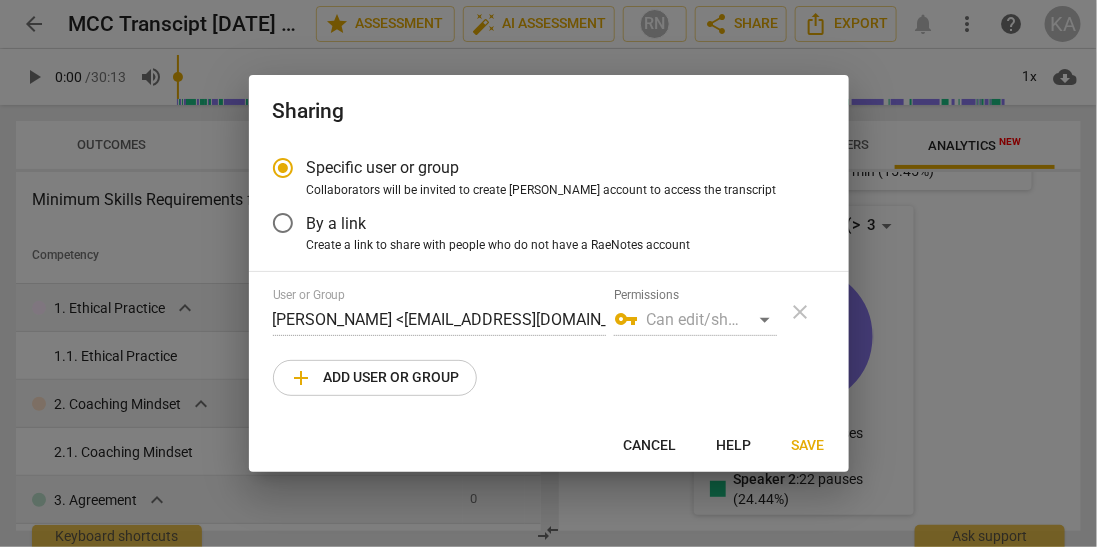 click on "By a link" at bounding box center [283, 223] 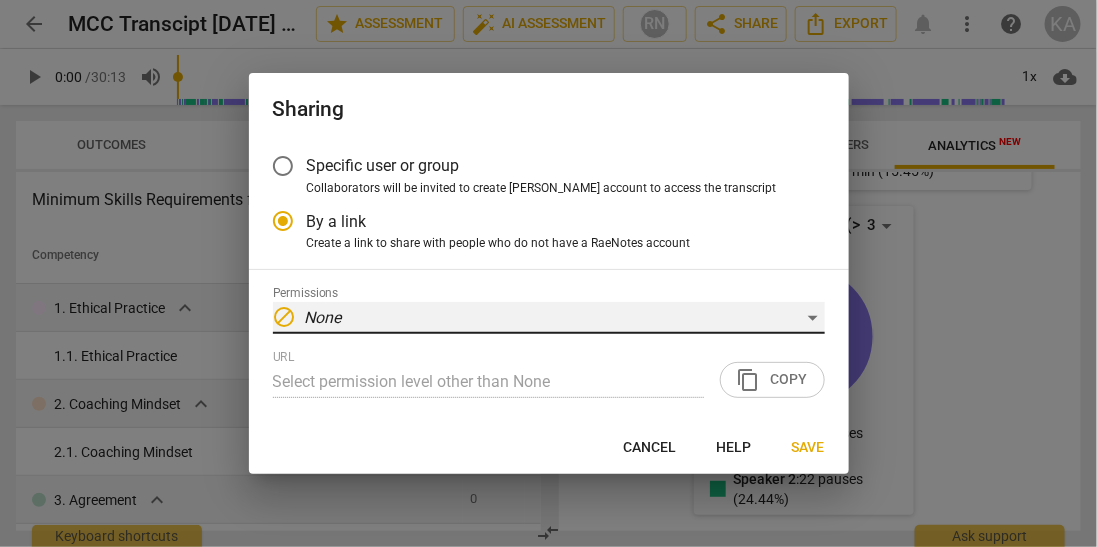 click on "block None" at bounding box center [549, 318] 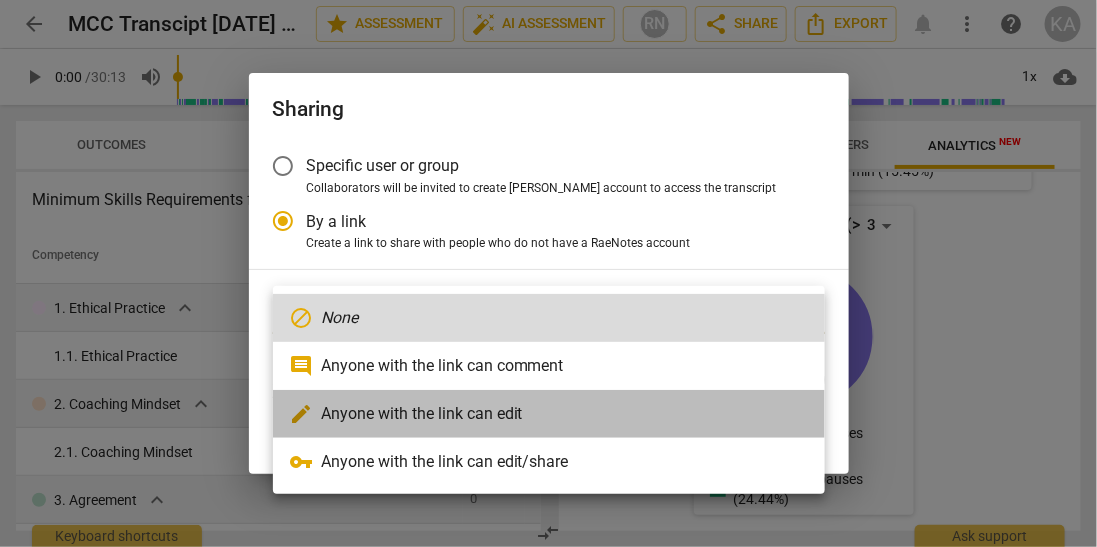click on "edit Anyone with the link can edit" at bounding box center (549, 414) 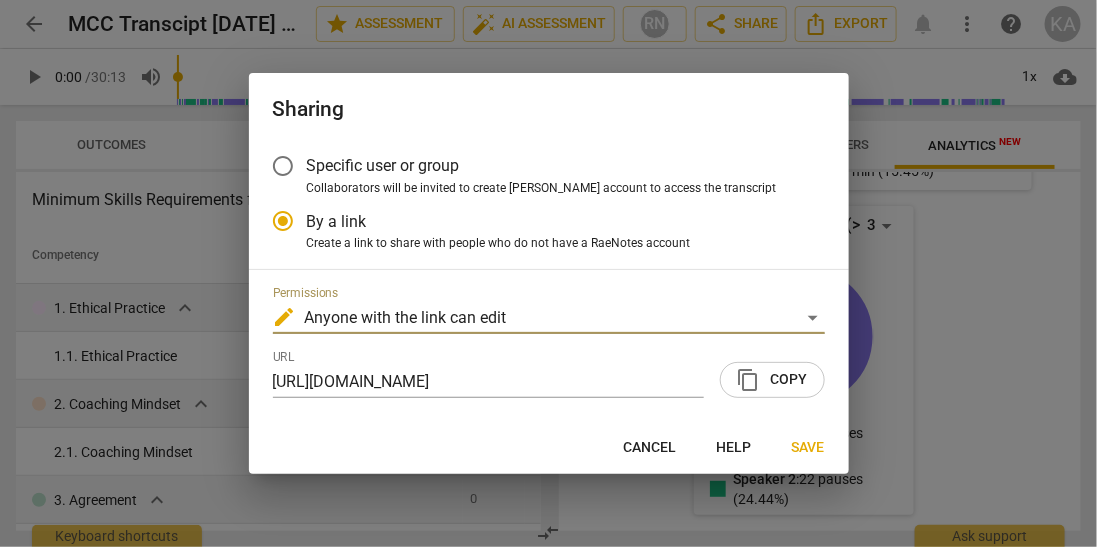 click on "content_copy   Copy" at bounding box center (772, 380) 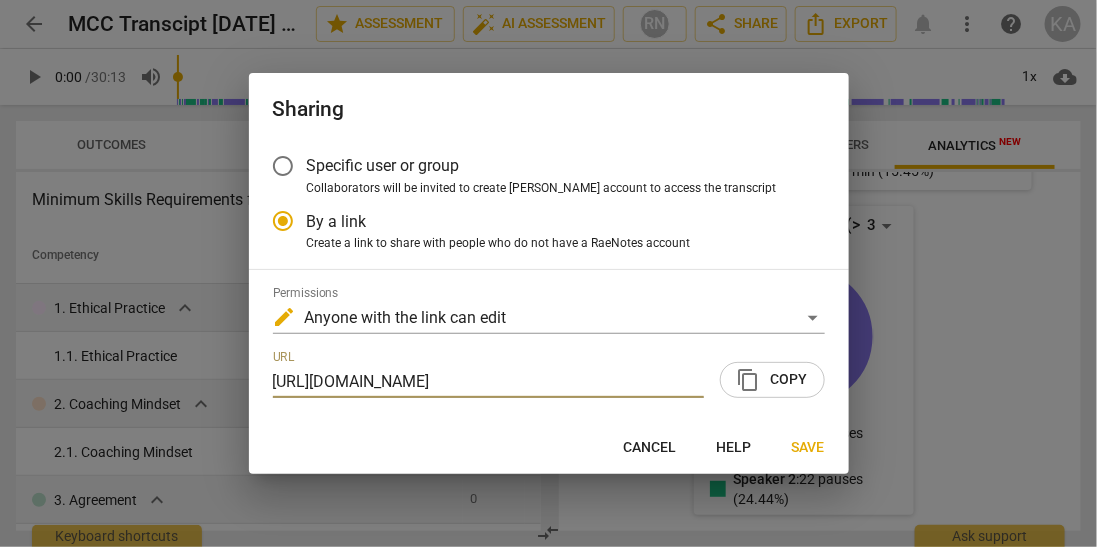 click on "Cancel" at bounding box center (650, 448) 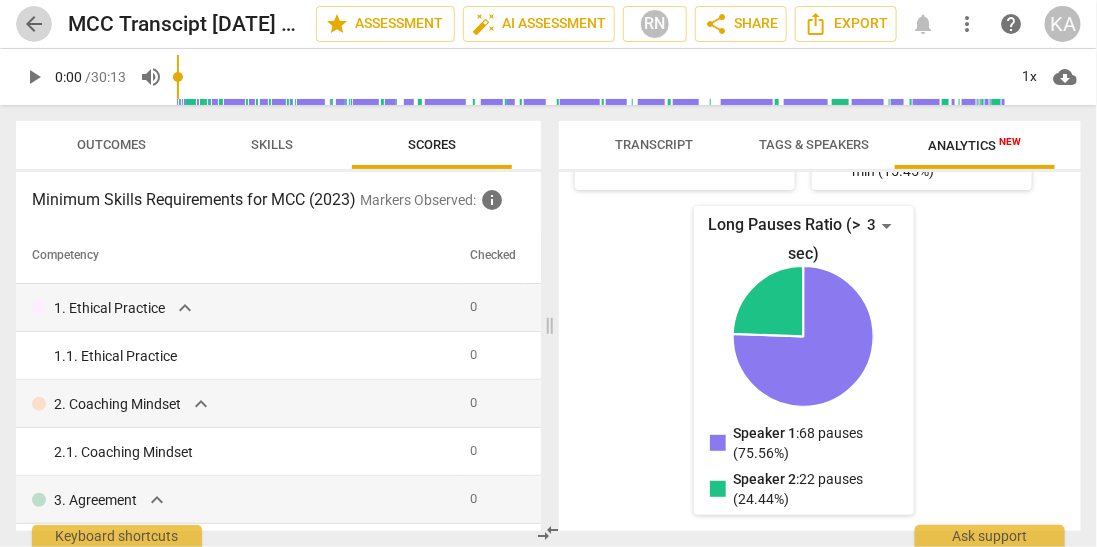 click on "arrow_back" at bounding box center (34, 24) 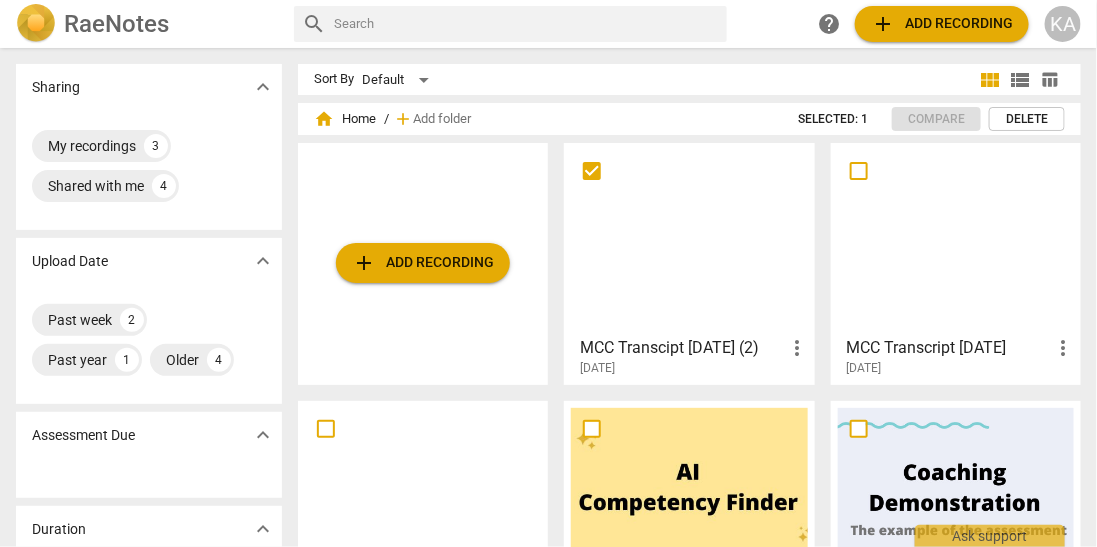 click at bounding box center [956, 238] 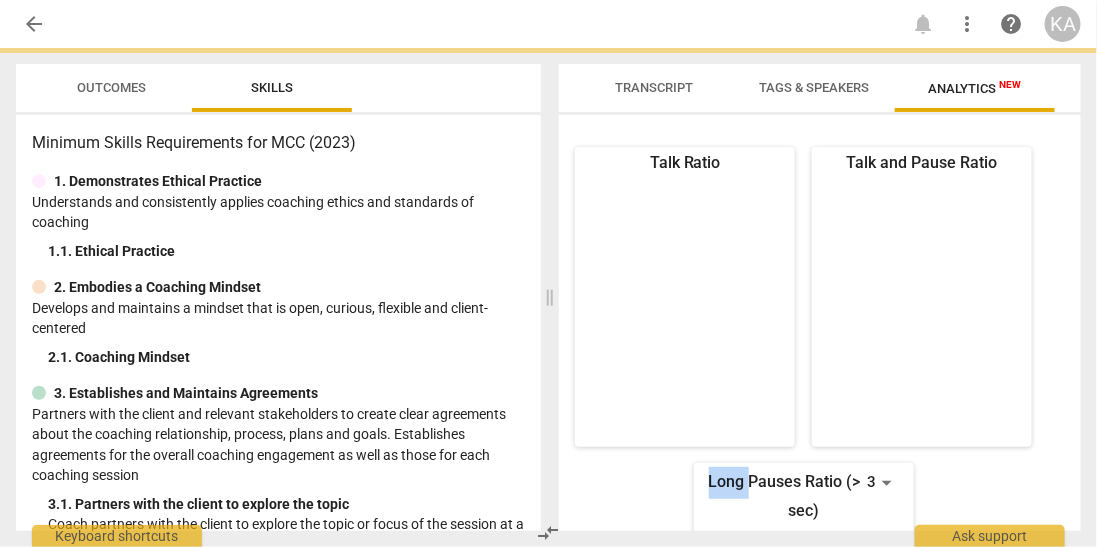 click 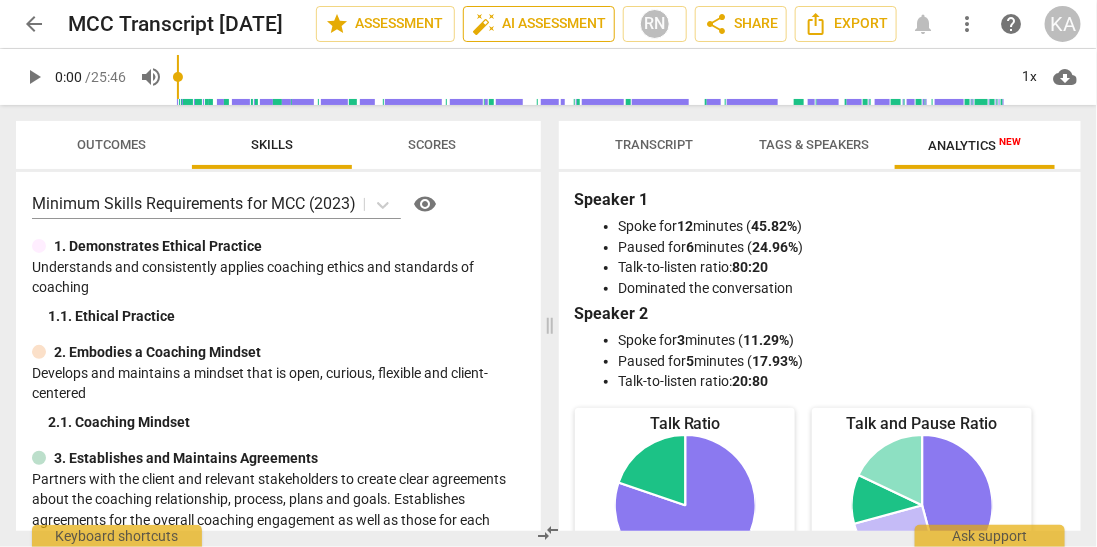 click on "auto_fix_high" at bounding box center [484, 24] 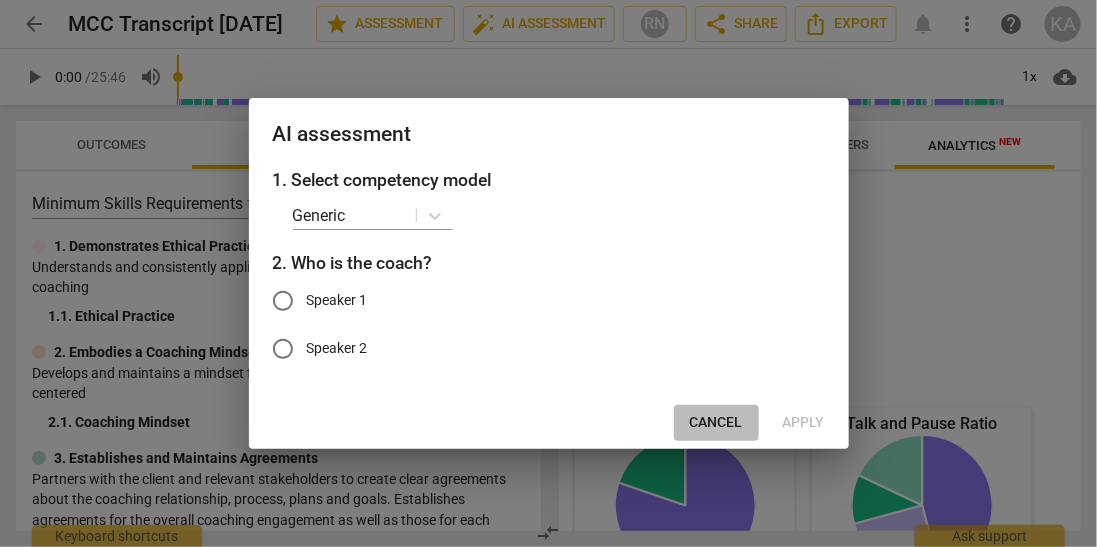 click on "Cancel" at bounding box center [716, 423] 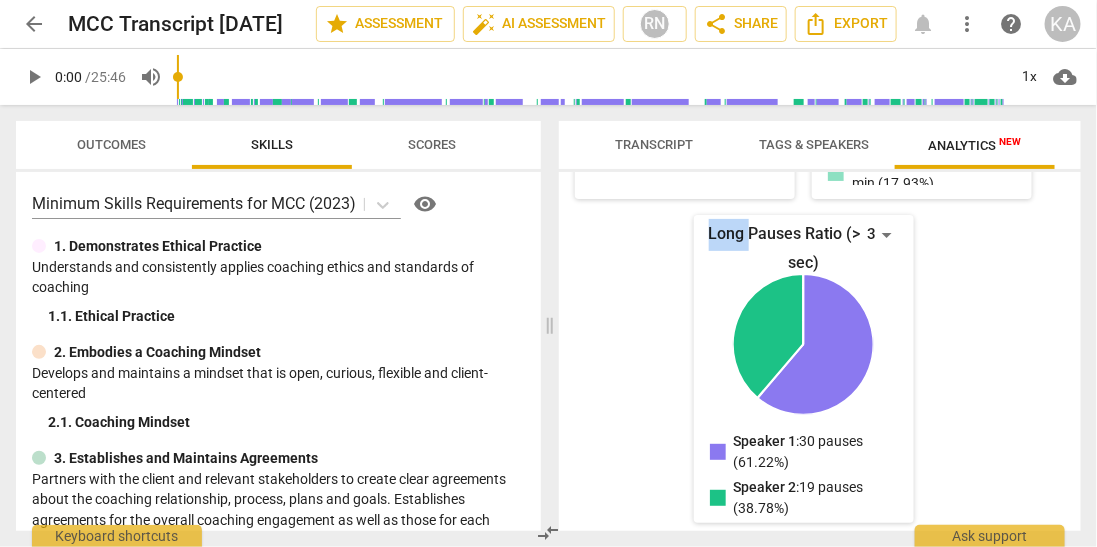 scroll, scrollTop: 580, scrollLeft: 0, axis: vertical 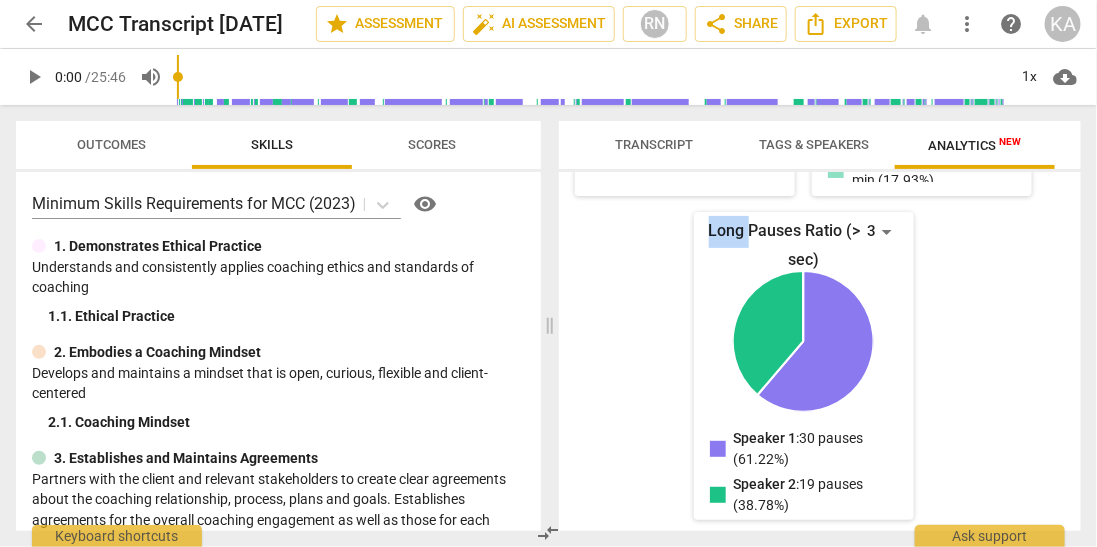 click on "Outcomes" at bounding box center [112, 145] 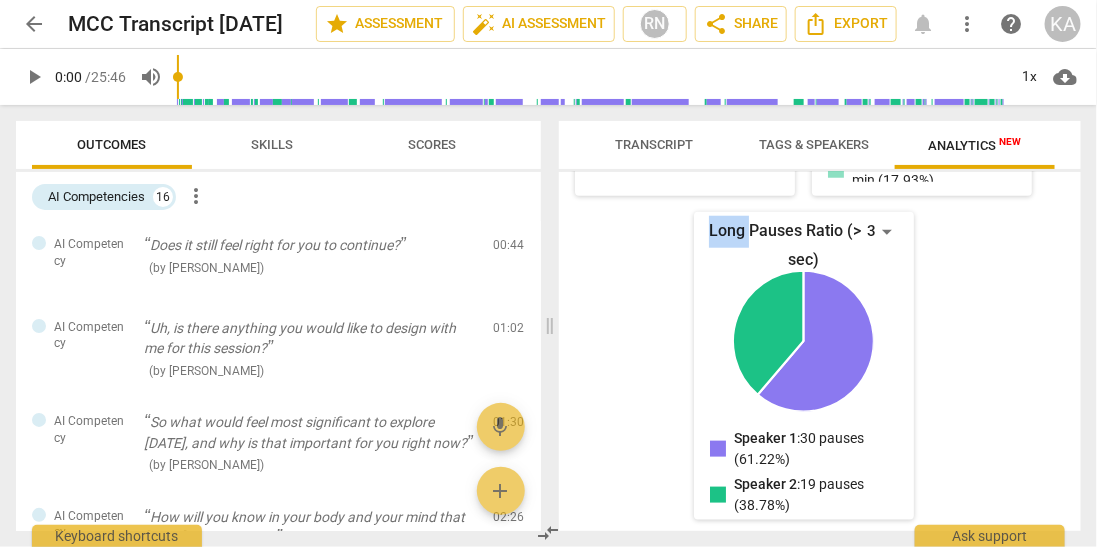 scroll, scrollTop: 0, scrollLeft: 0, axis: both 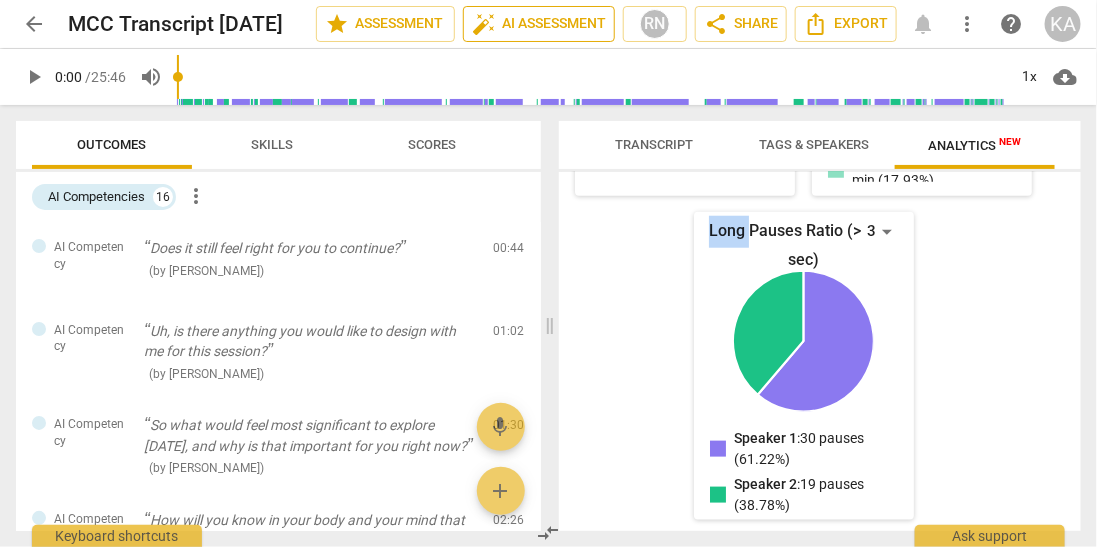 click on "auto_fix_high    AI Assessment" at bounding box center [539, 24] 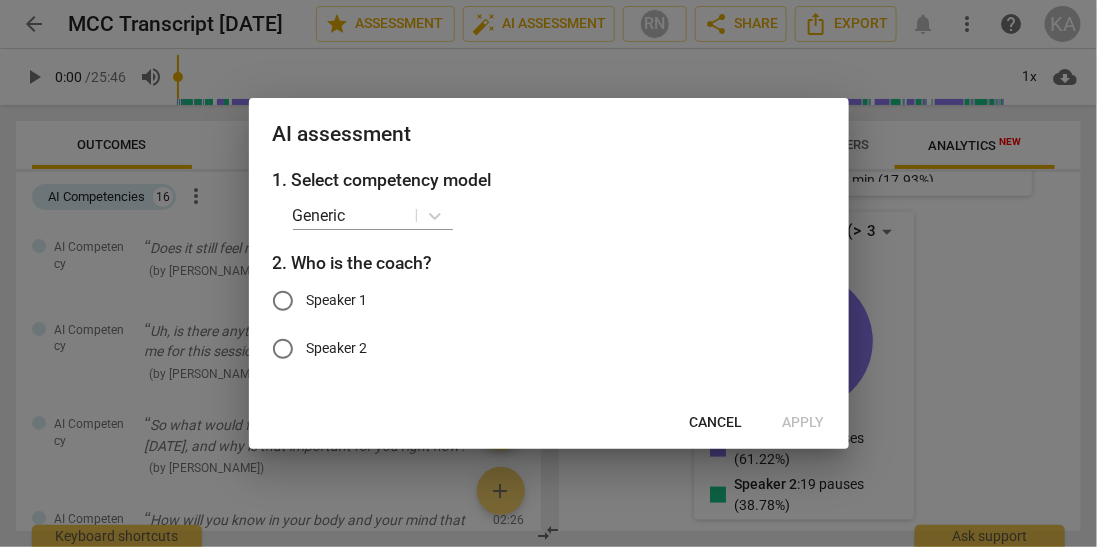click at bounding box center (548, 273) 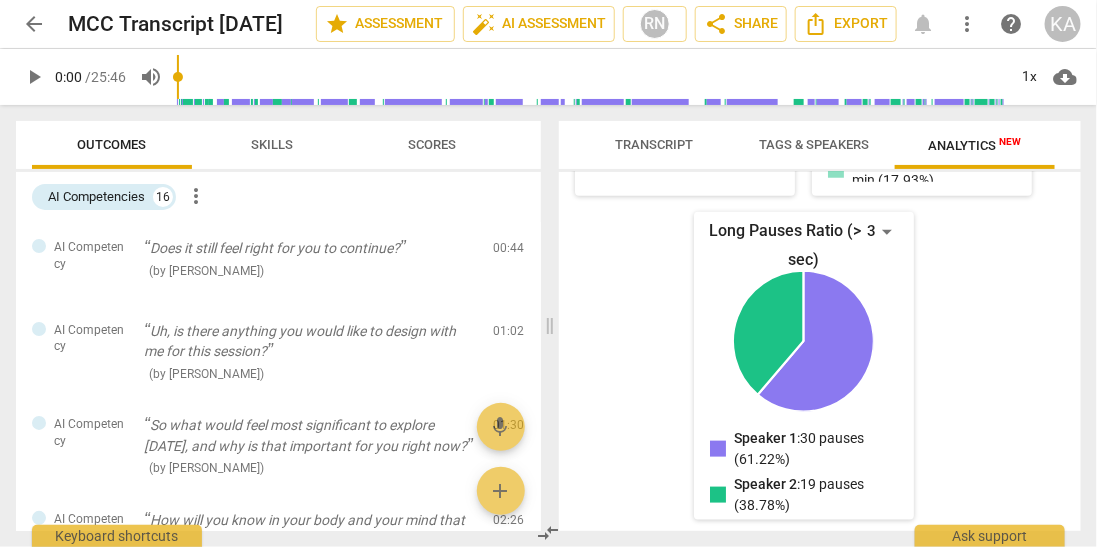 click on "Analytics   New" at bounding box center (974, 145) 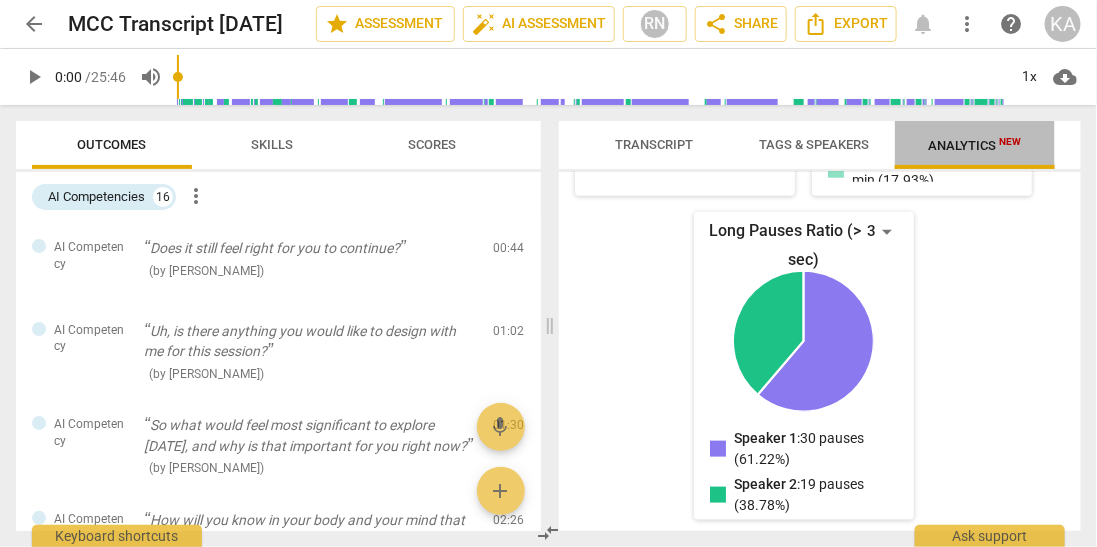 click on "Analytics   New" at bounding box center (974, 145) 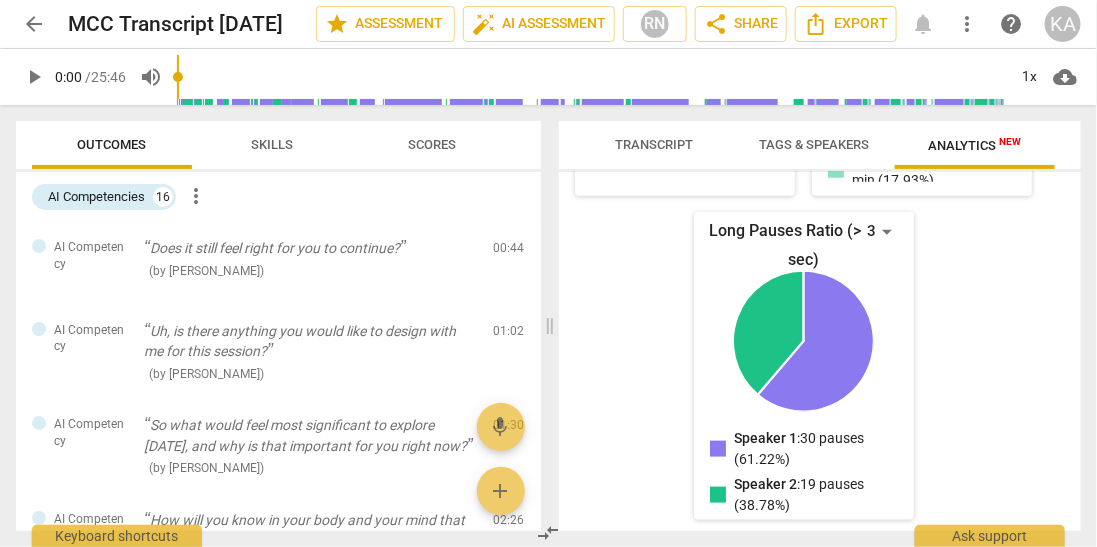 click on "Analytics   New" at bounding box center [974, 145] 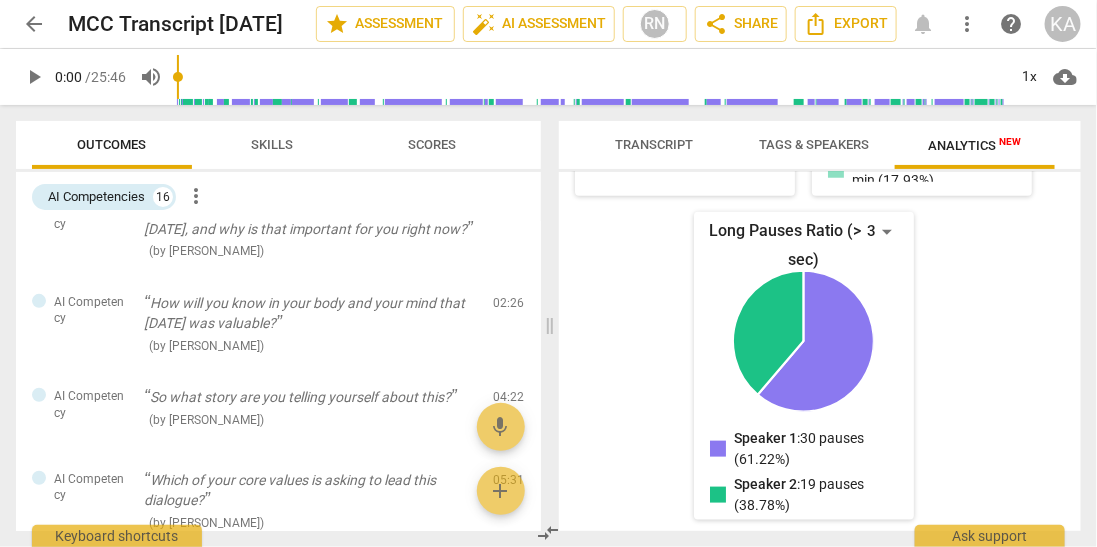 scroll, scrollTop: 0, scrollLeft: 0, axis: both 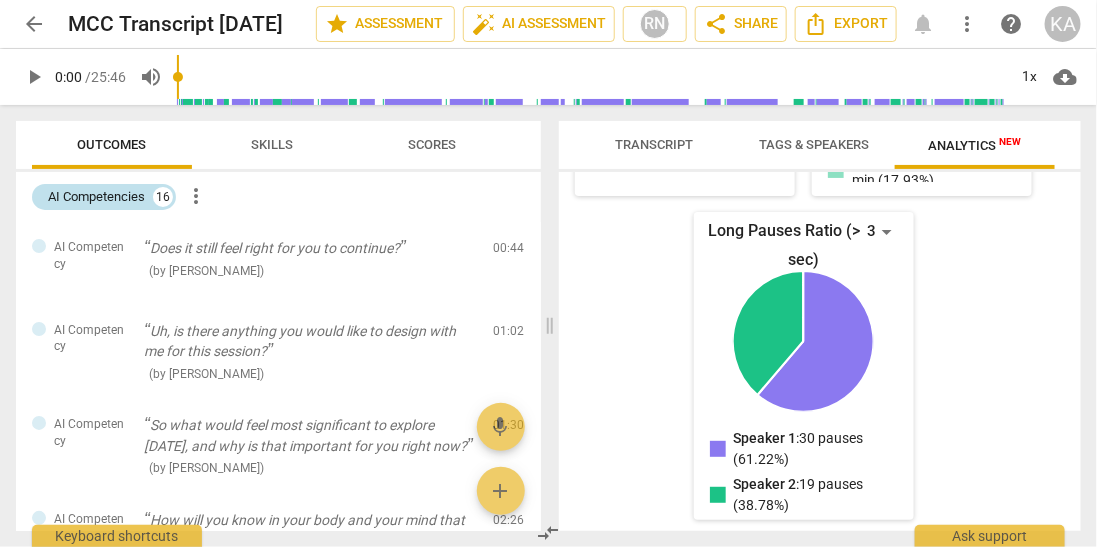 click on "AI Competencies" at bounding box center (96, 197) 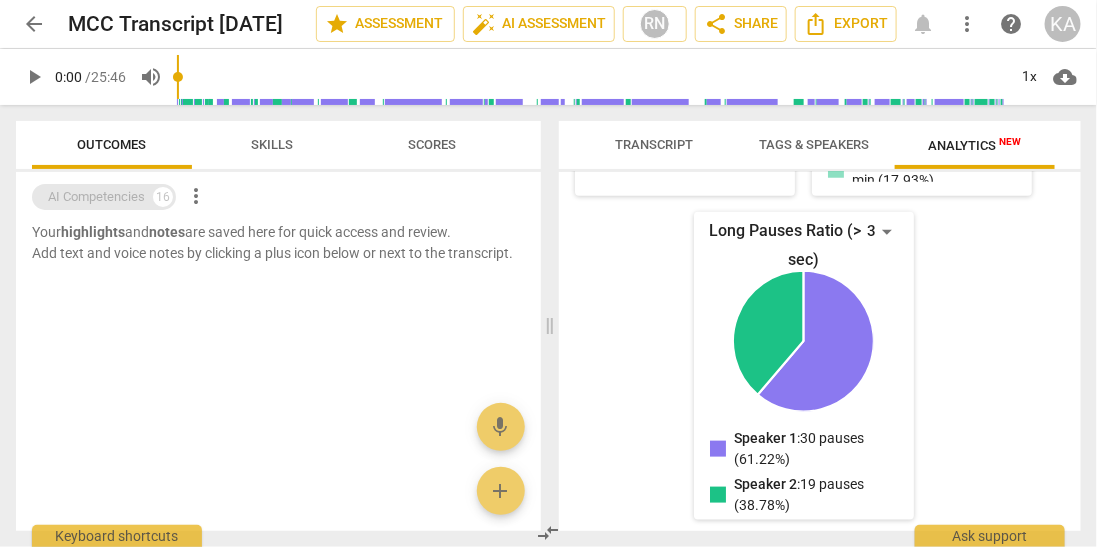 click on "AI Competencies 16" at bounding box center (104, 197) 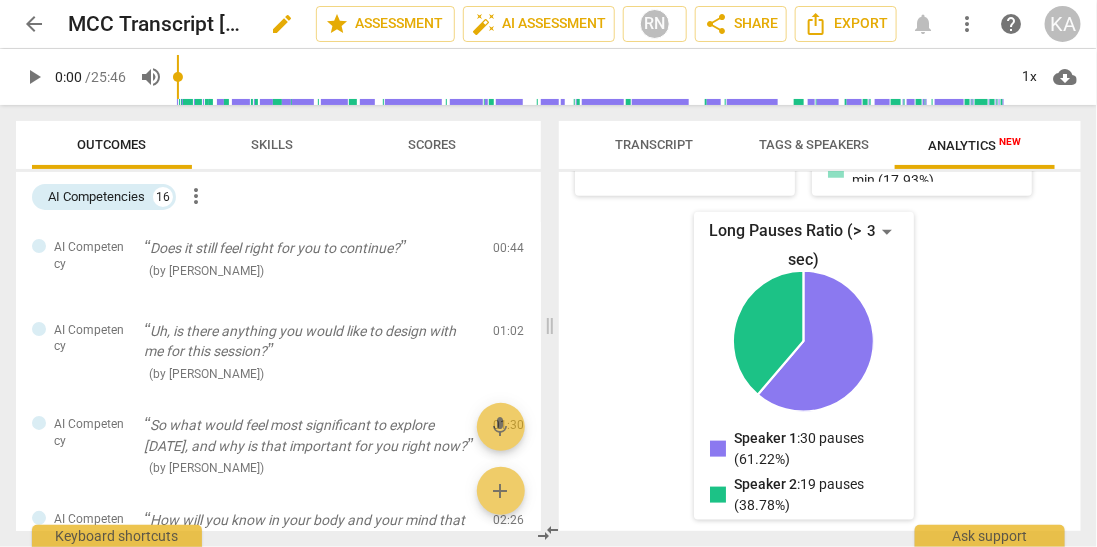 click on "MCC Transcript [DATE]" at bounding box center (158, 24) 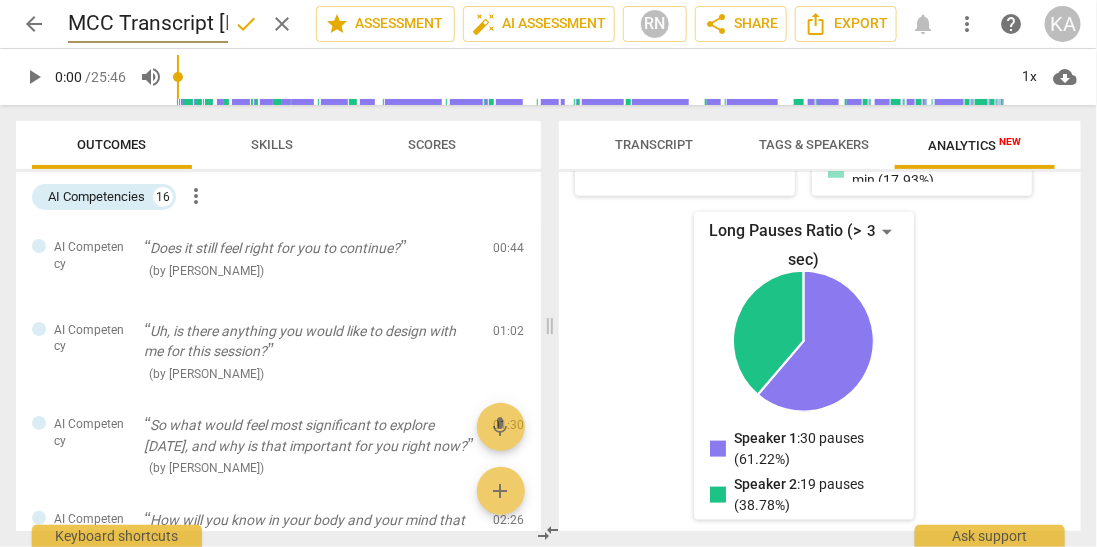 scroll, scrollTop: 0, scrollLeft: 93, axis: horizontal 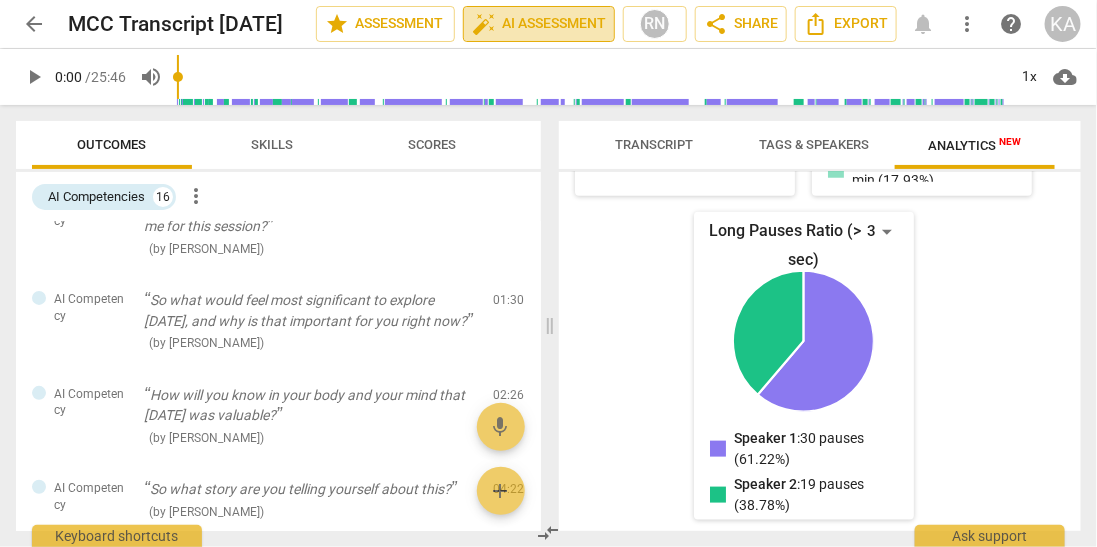 click on "auto_fix_high    AI Assessment" at bounding box center (539, 24) 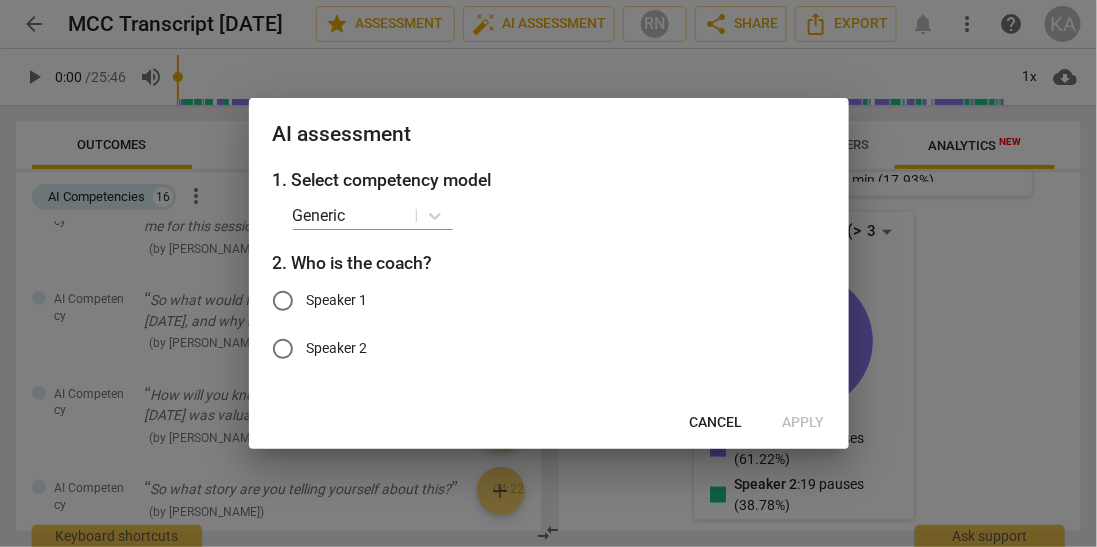 click on "Speaker 2" at bounding box center (283, 349) 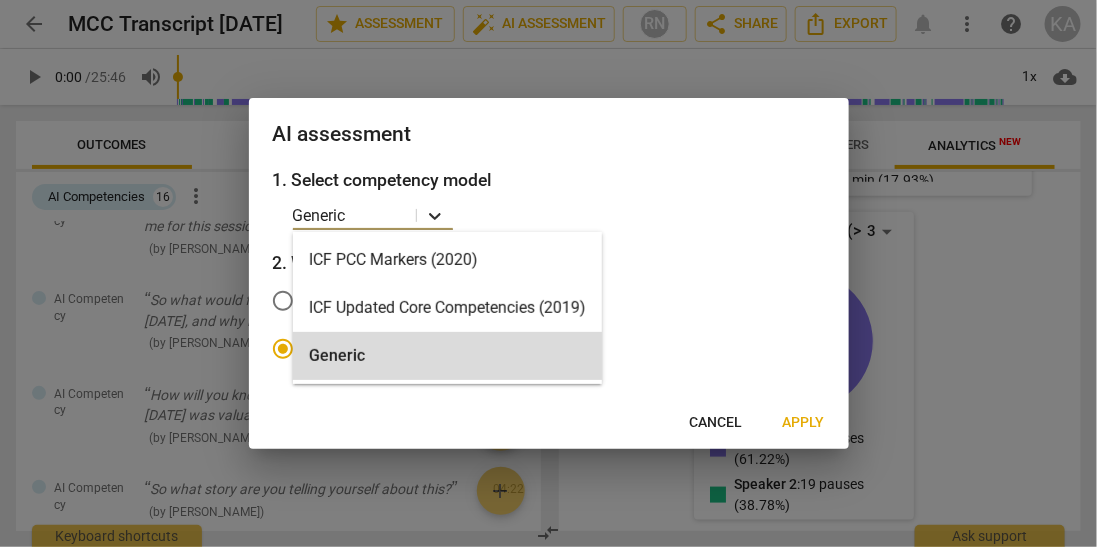 click at bounding box center (435, 215) 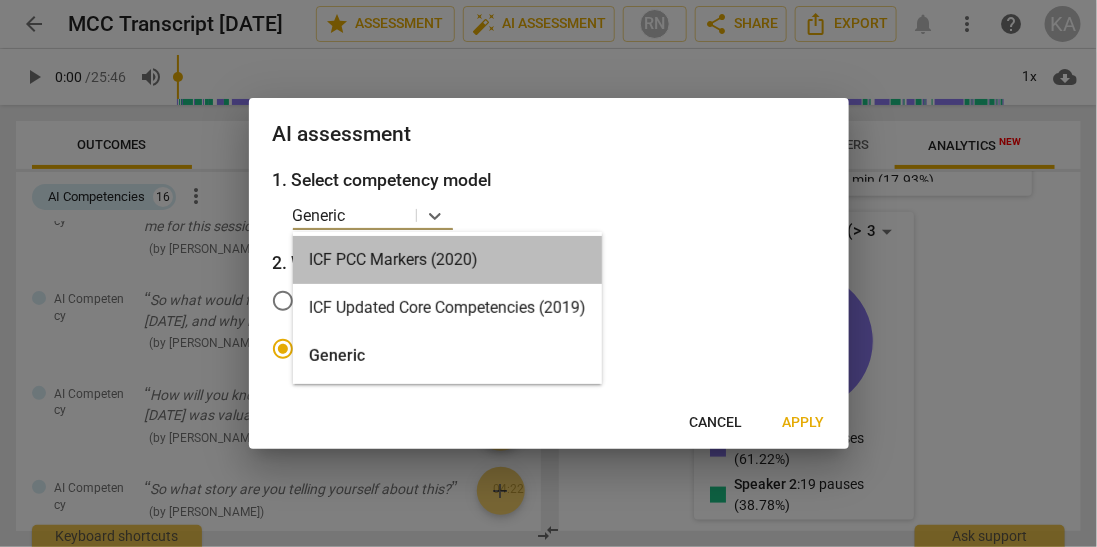 click on "ICF PCC Markers (2020)" at bounding box center [447, 260] 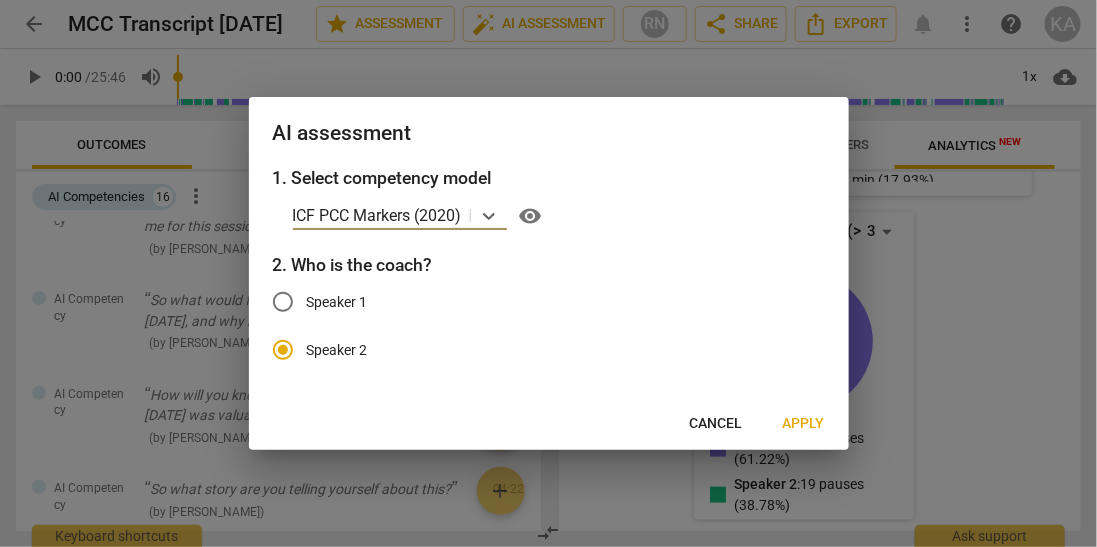 click on "Apply" at bounding box center (804, 424) 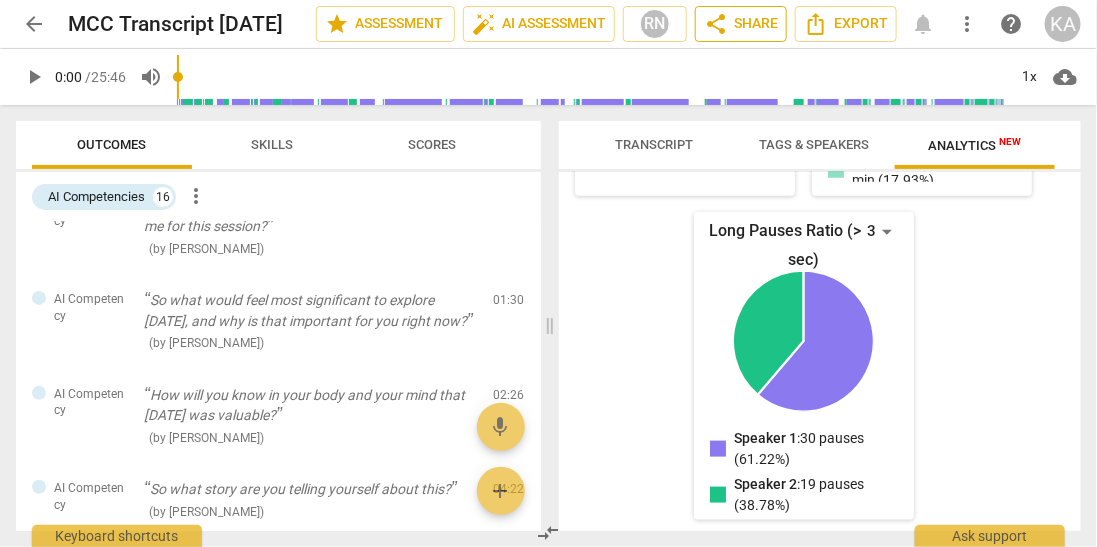 click on "share    Share" at bounding box center [741, 24] 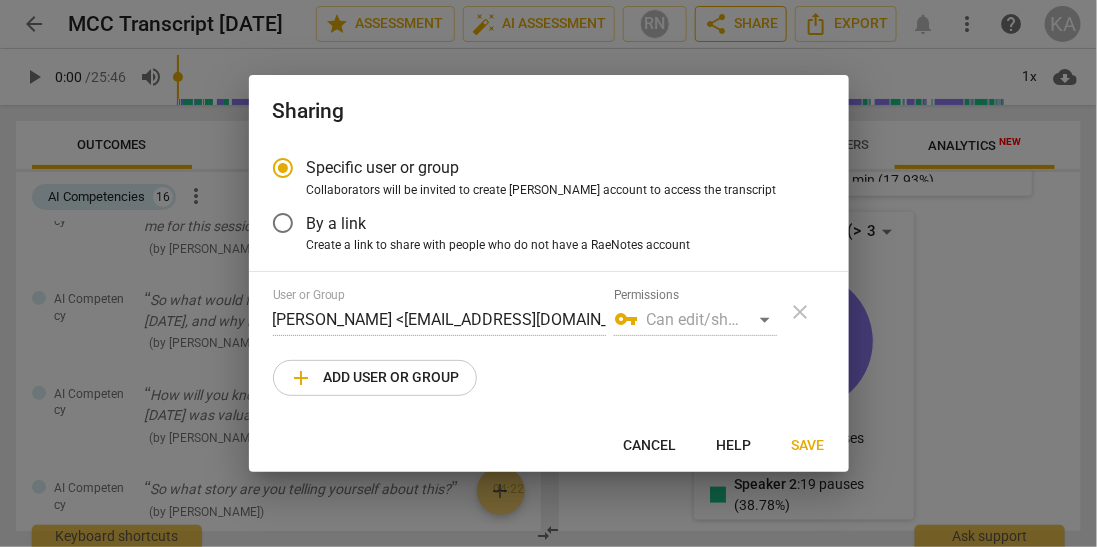 radio on "false" 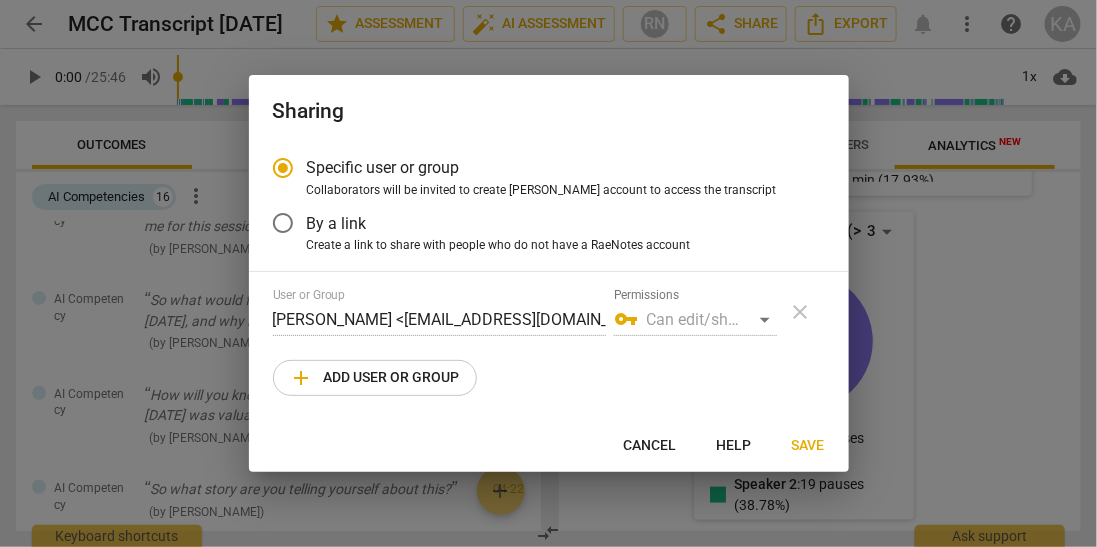 click on "Create a link to share with people who do not have a RaeNotes account" at bounding box center (499, 246) 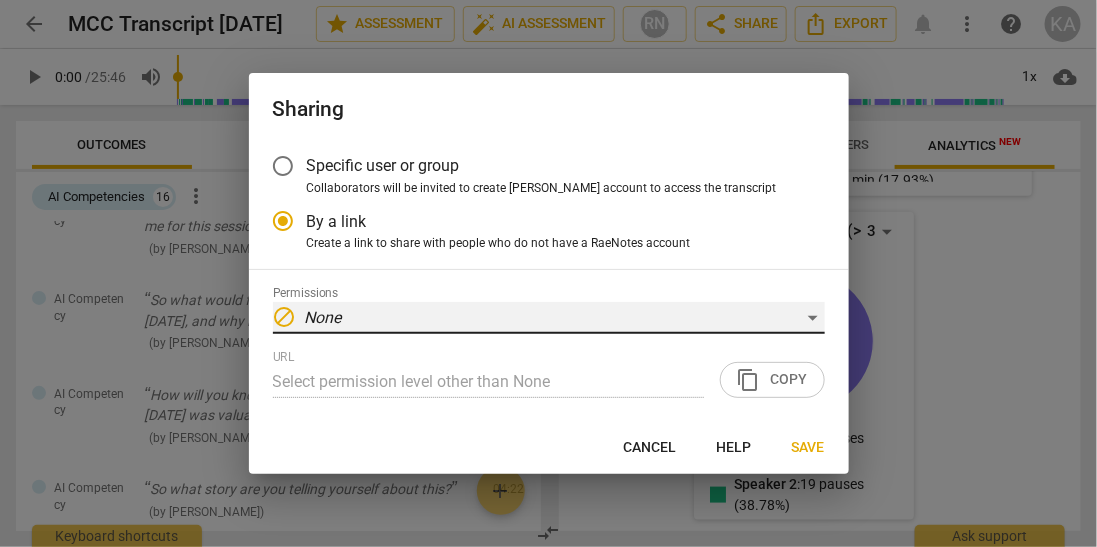 click on "block None" at bounding box center [549, 318] 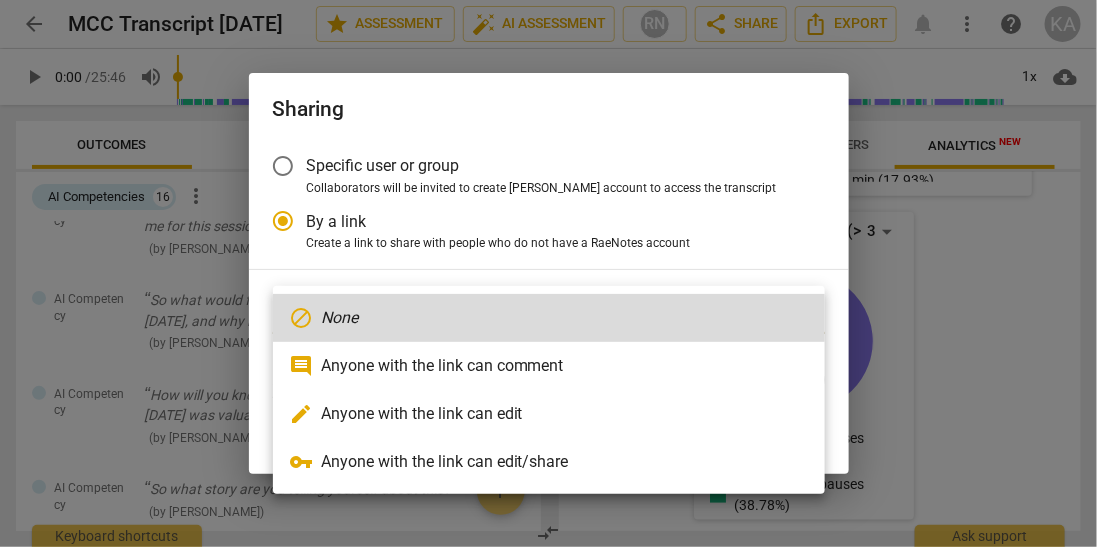 click on "edit Anyone with the link can edit" at bounding box center (549, 414) 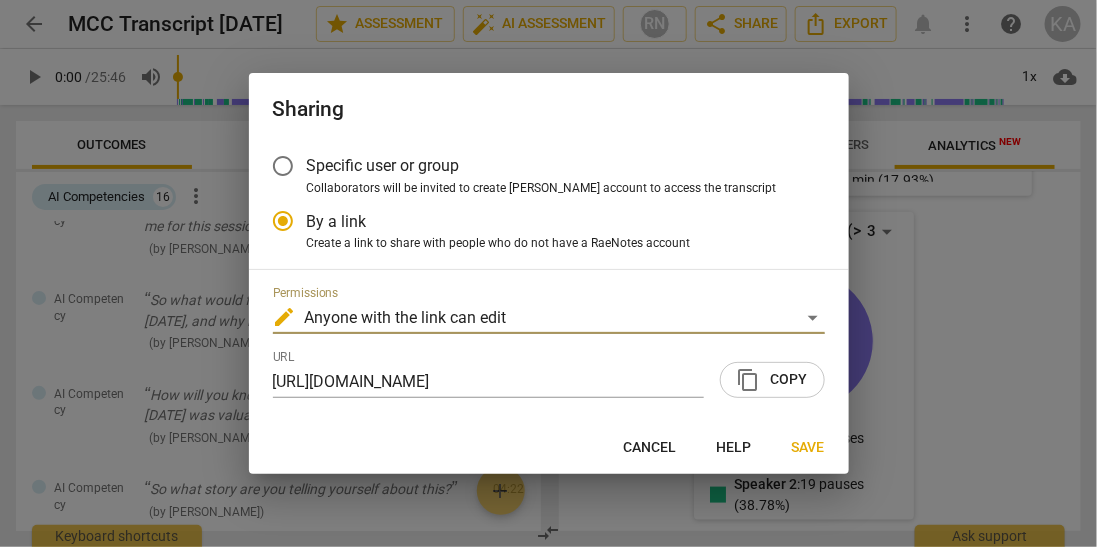 click on "content_copy   Copy" at bounding box center [772, 380] 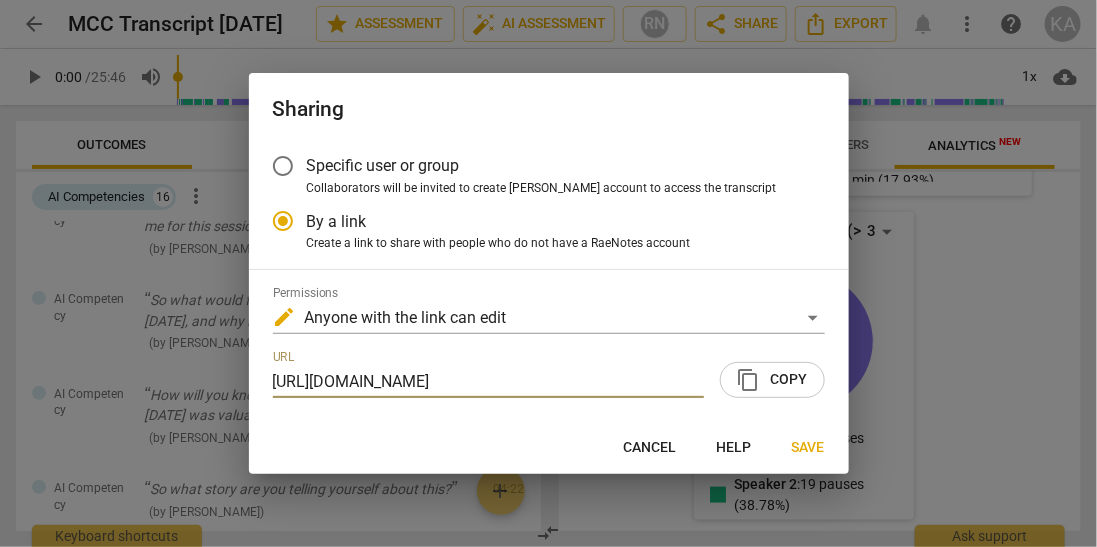 click on "Cancel" at bounding box center (650, 448) 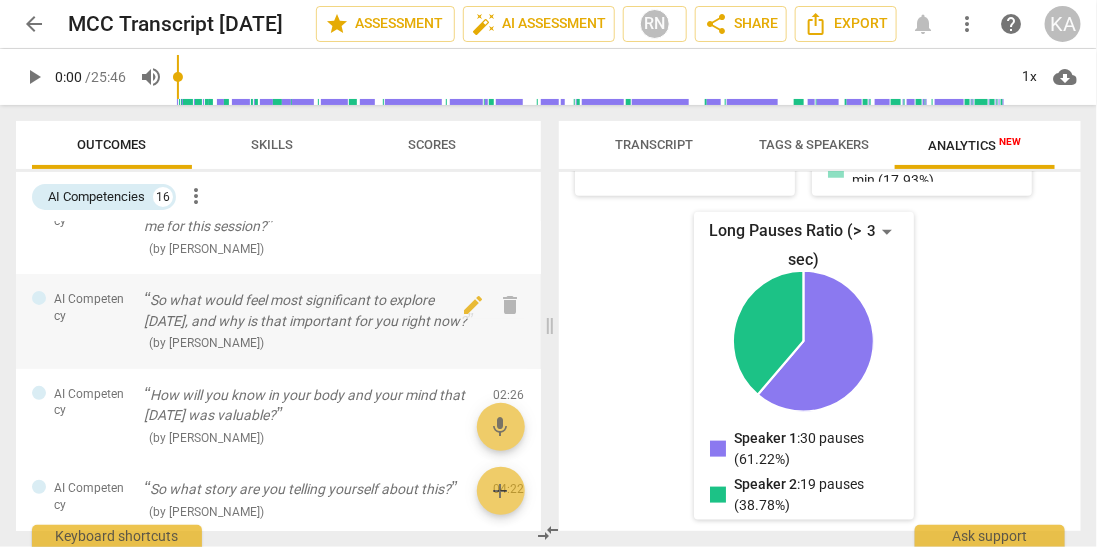 scroll, scrollTop: 0, scrollLeft: 0, axis: both 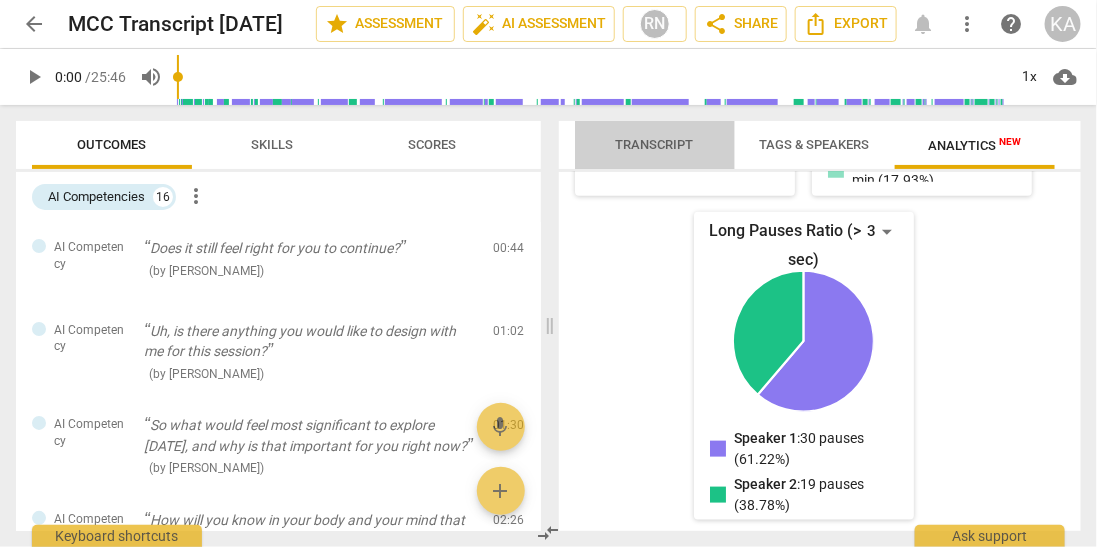 click on "Transcript" at bounding box center (655, 145) 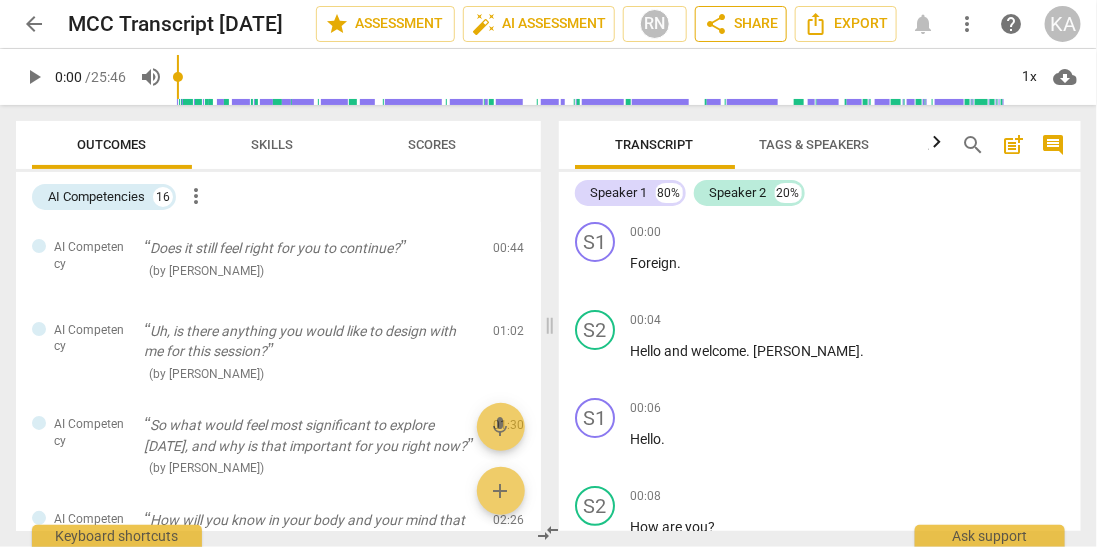 click on "share    Share" at bounding box center (741, 24) 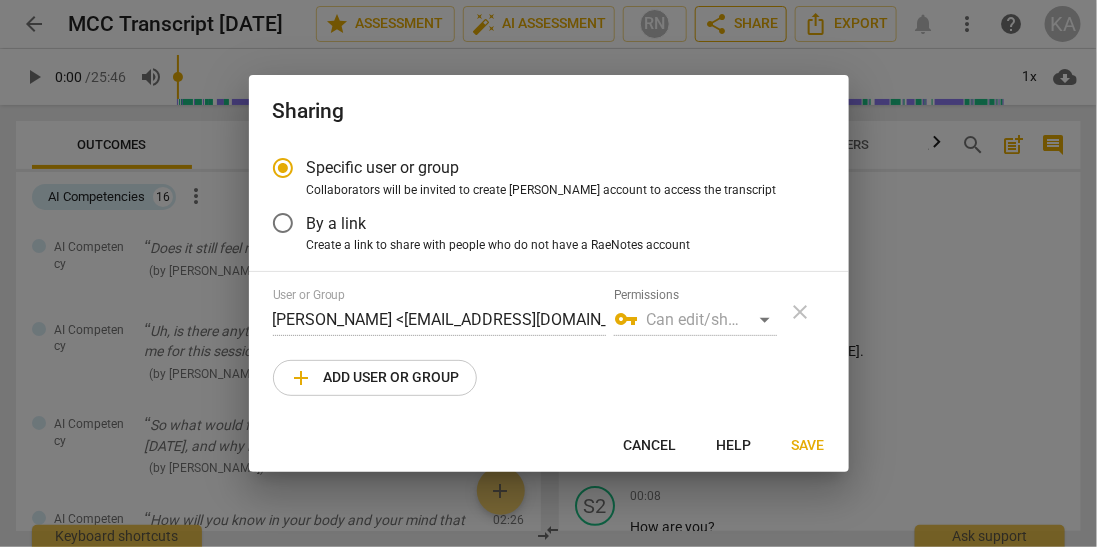 radio on "false" 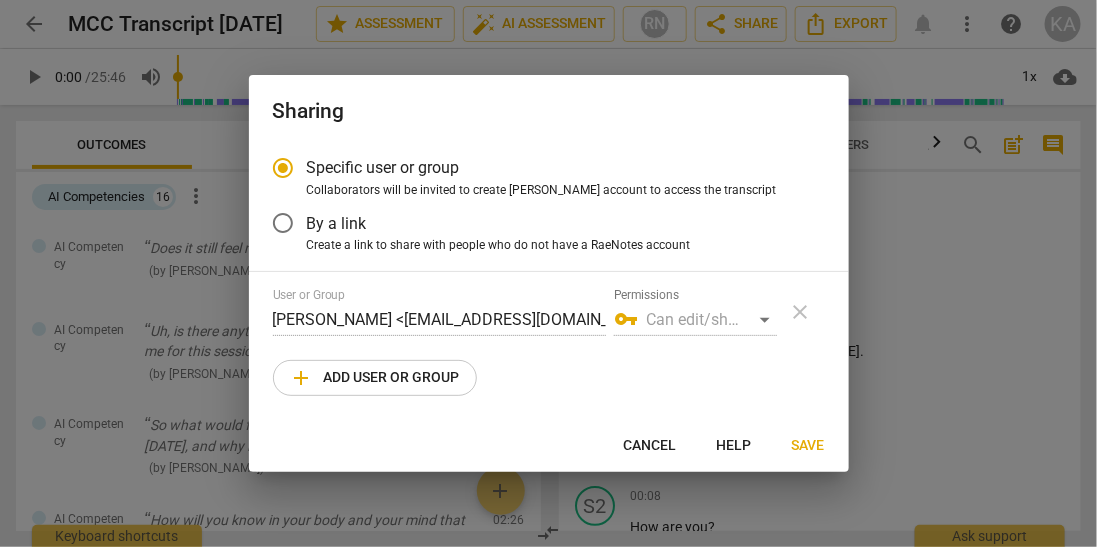 click on "By a link" at bounding box center [534, 223] 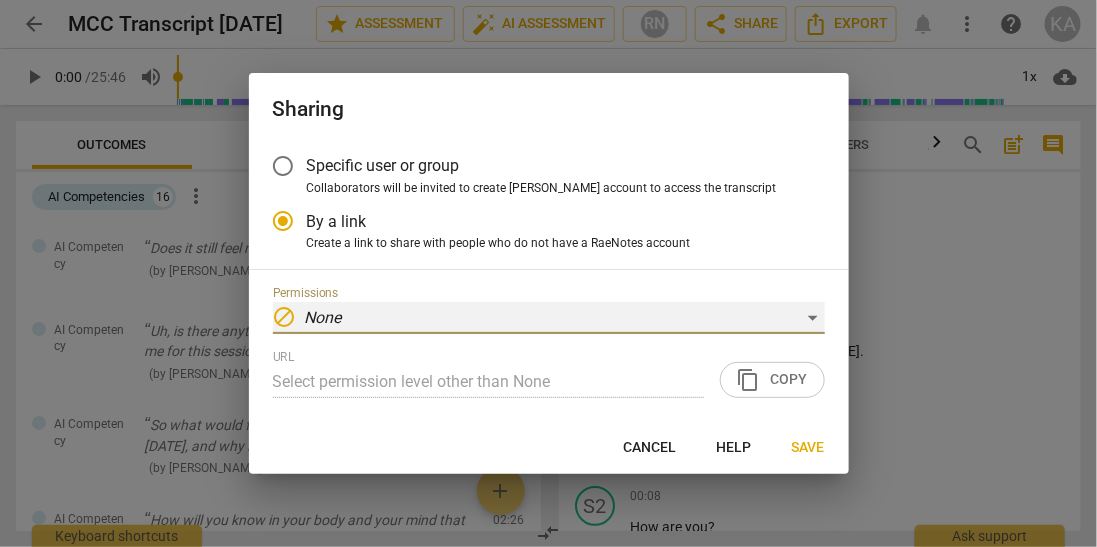 click on "block None" at bounding box center (549, 318) 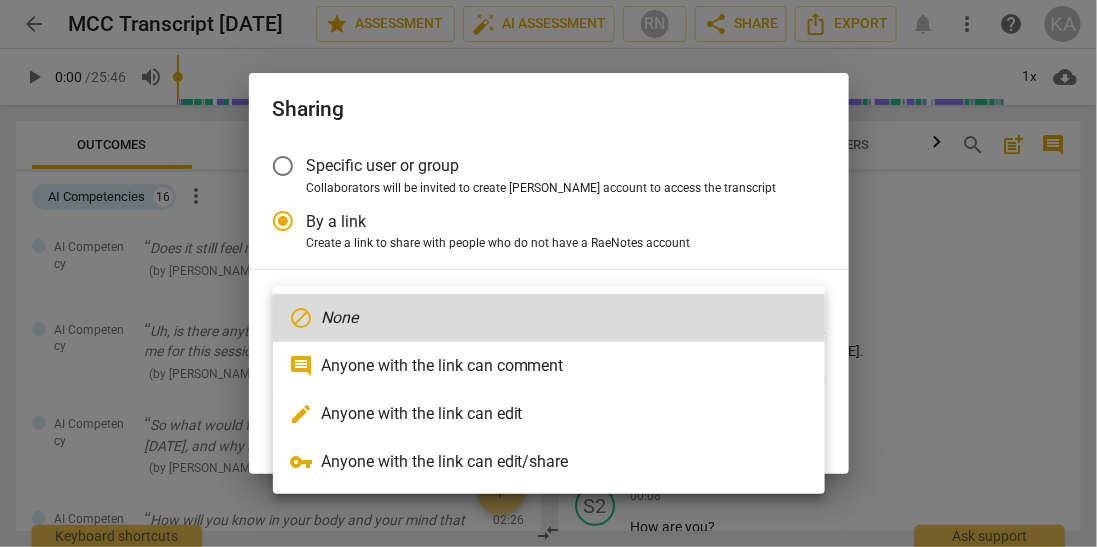 click on "edit Anyone with the link can edit" at bounding box center [549, 414] 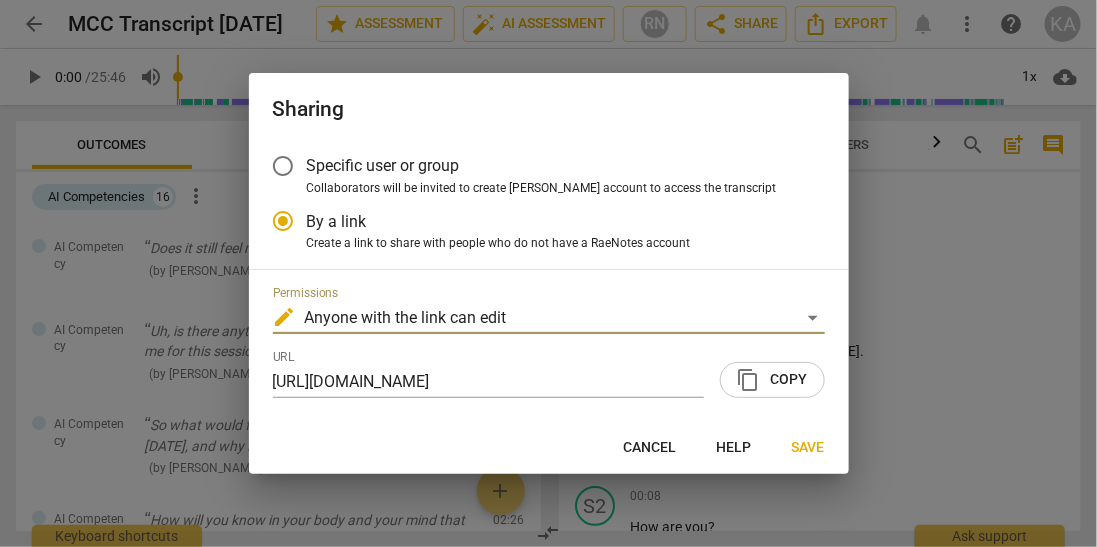 click on "Cancel" at bounding box center [650, 448] 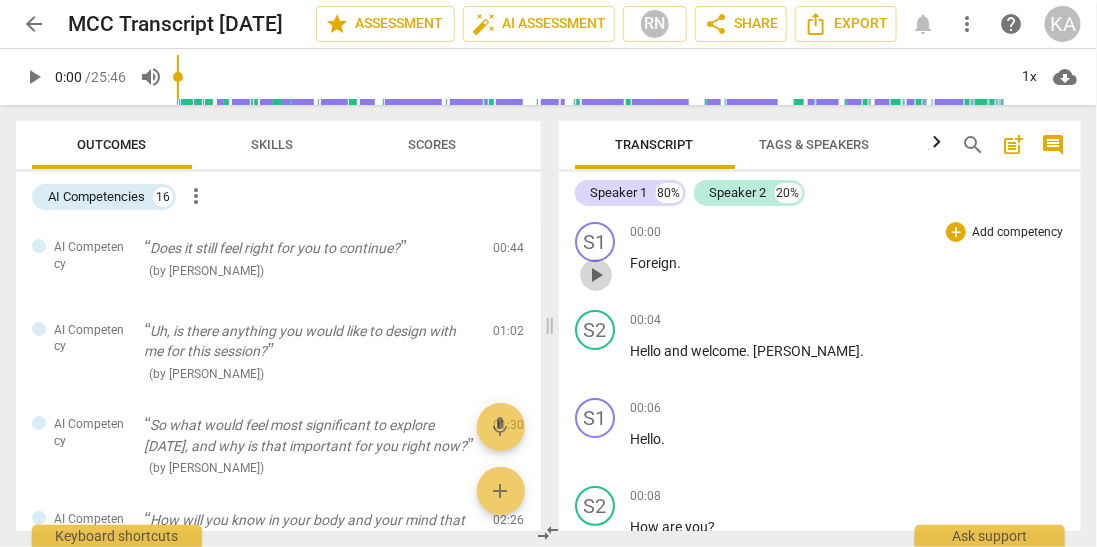 click on "play_arrow" at bounding box center [596, 275] 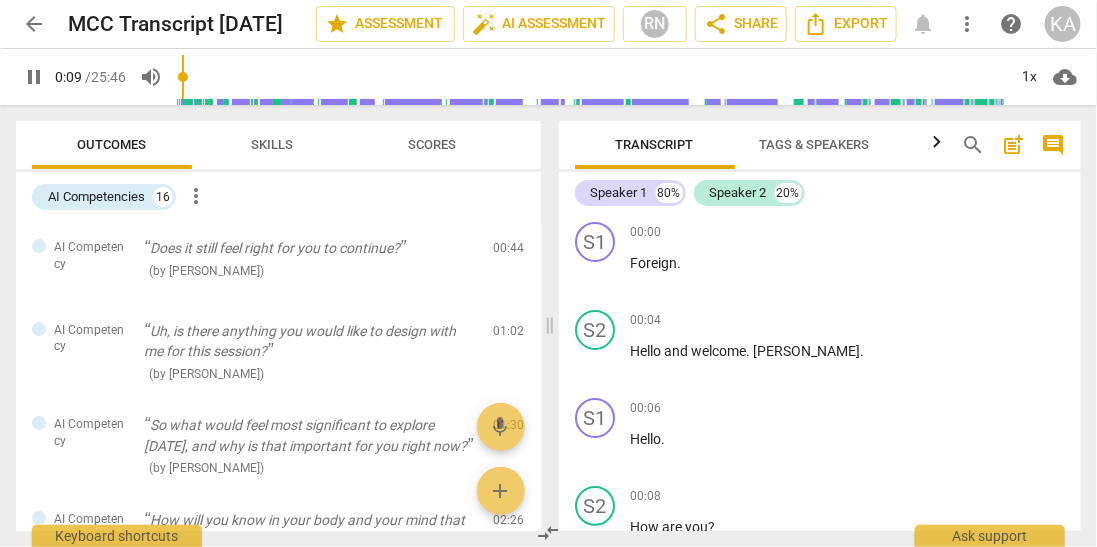 scroll, scrollTop: 391, scrollLeft: 0, axis: vertical 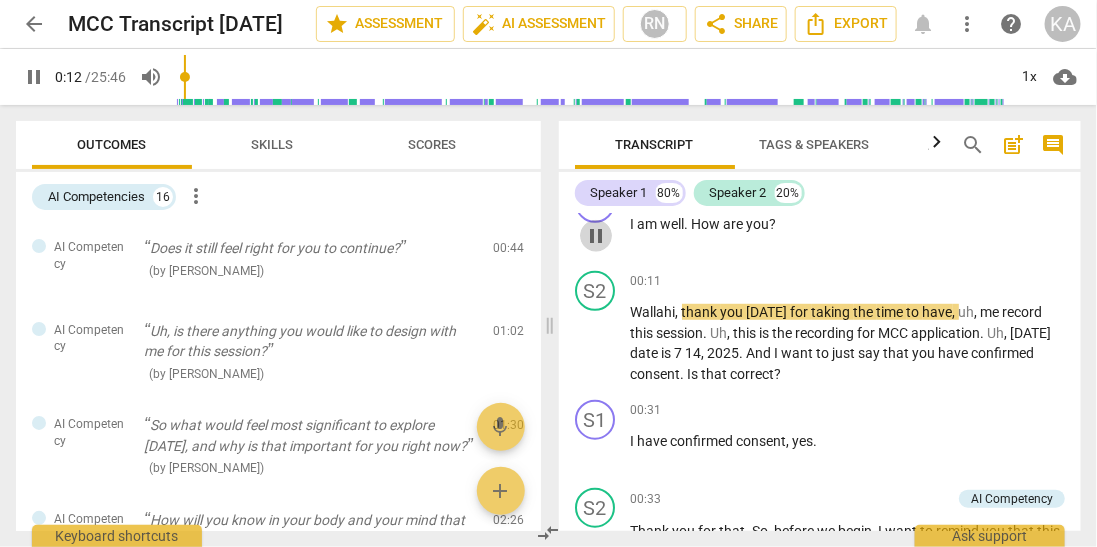 click on "pause" at bounding box center [596, 236] 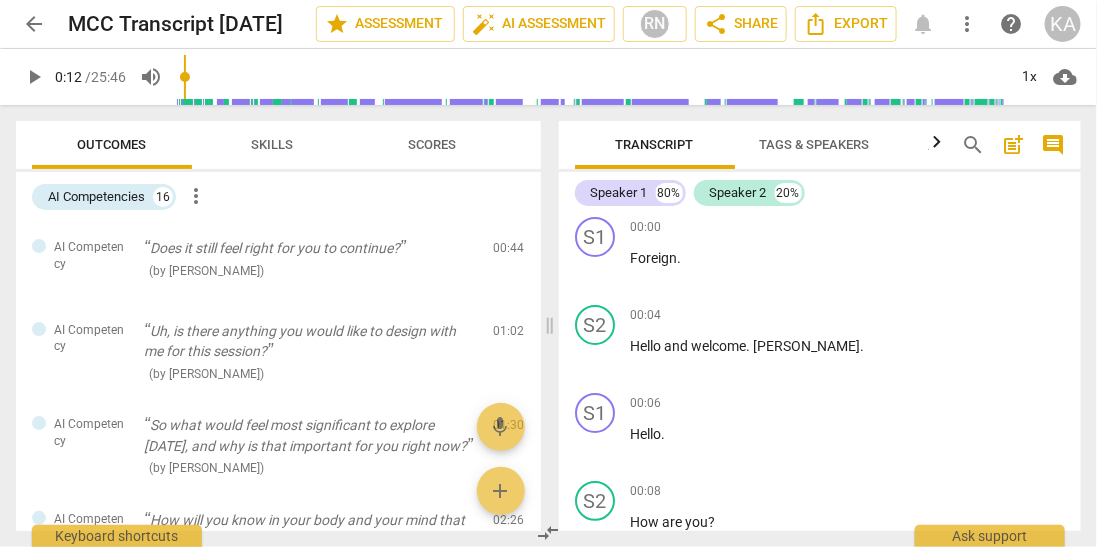 scroll, scrollTop: 0, scrollLeft: 0, axis: both 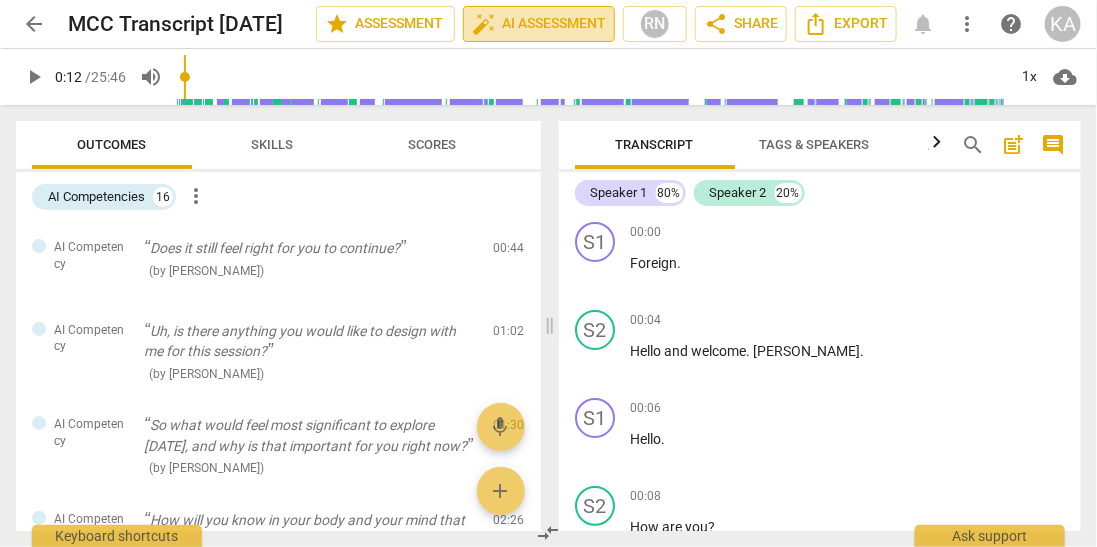 click on "auto_fix_high    AI Assessment" at bounding box center (539, 24) 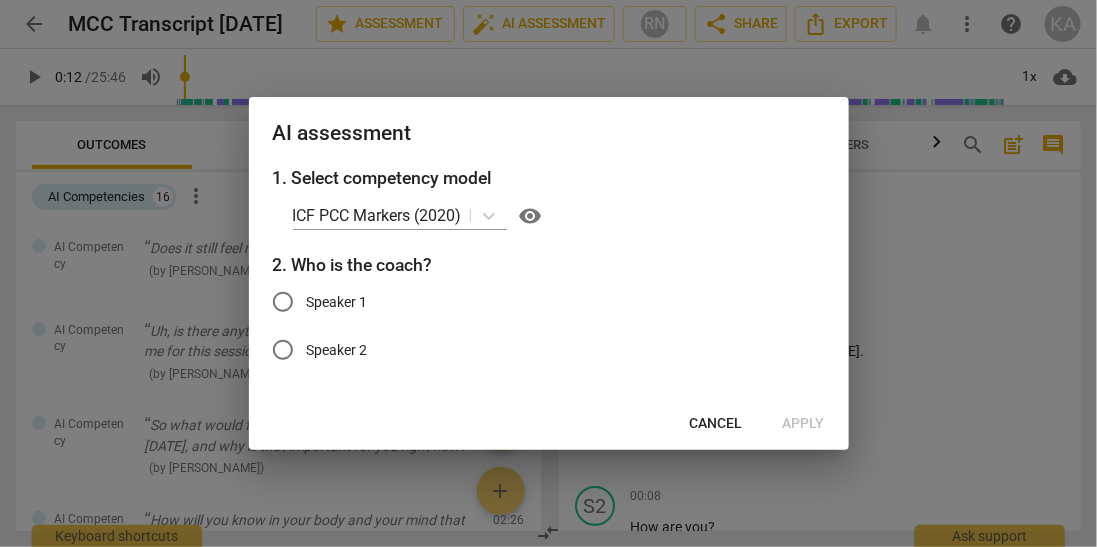 click at bounding box center [548, 273] 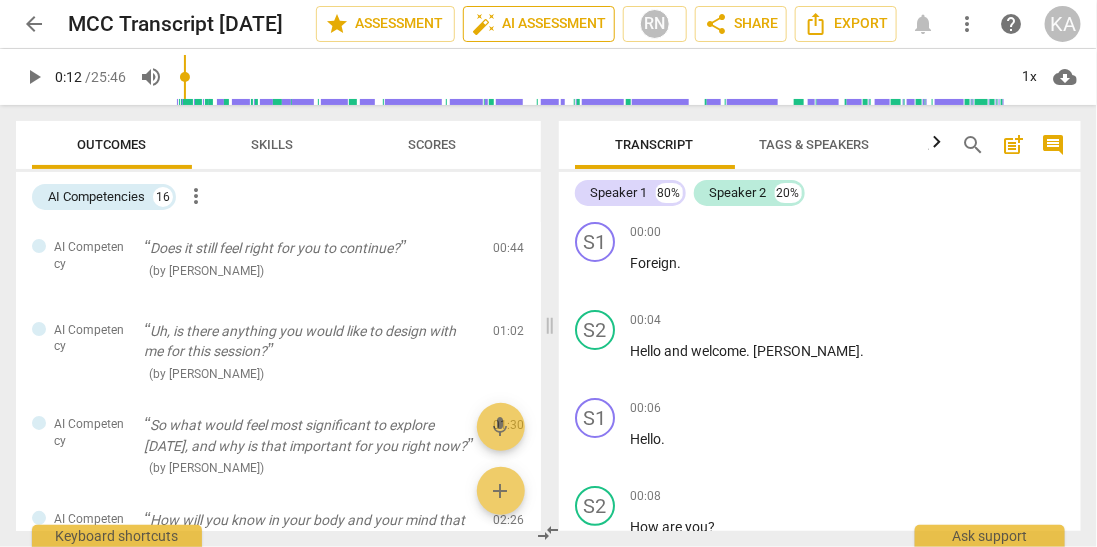 click on "auto_fix_high    AI Assessment" at bounding box center [539, 24] 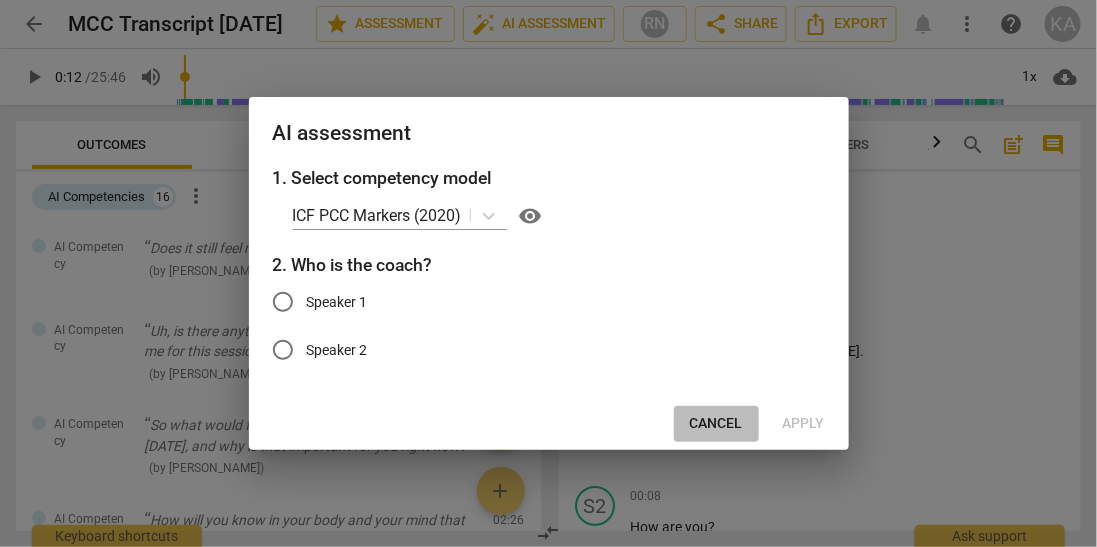 click on "Cancel" at bounding box center (716, 424) 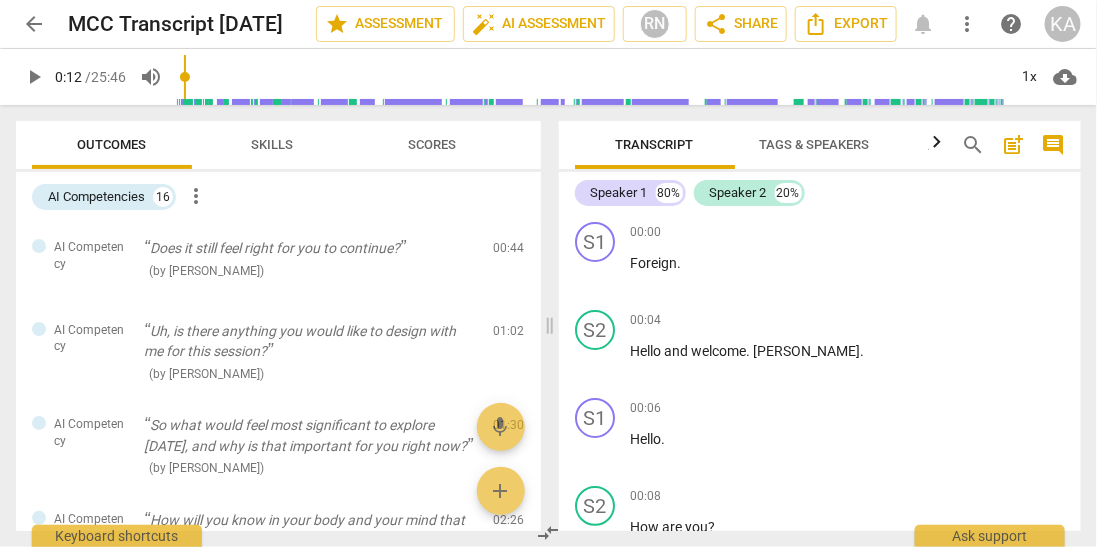 click 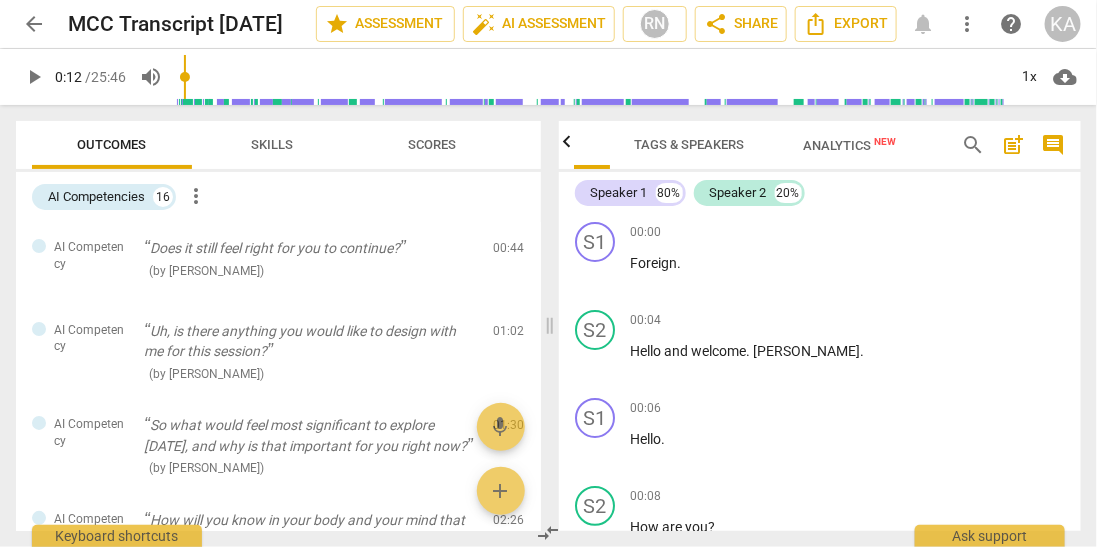 click on "Analytics   New" at bounding box center [849, 145] 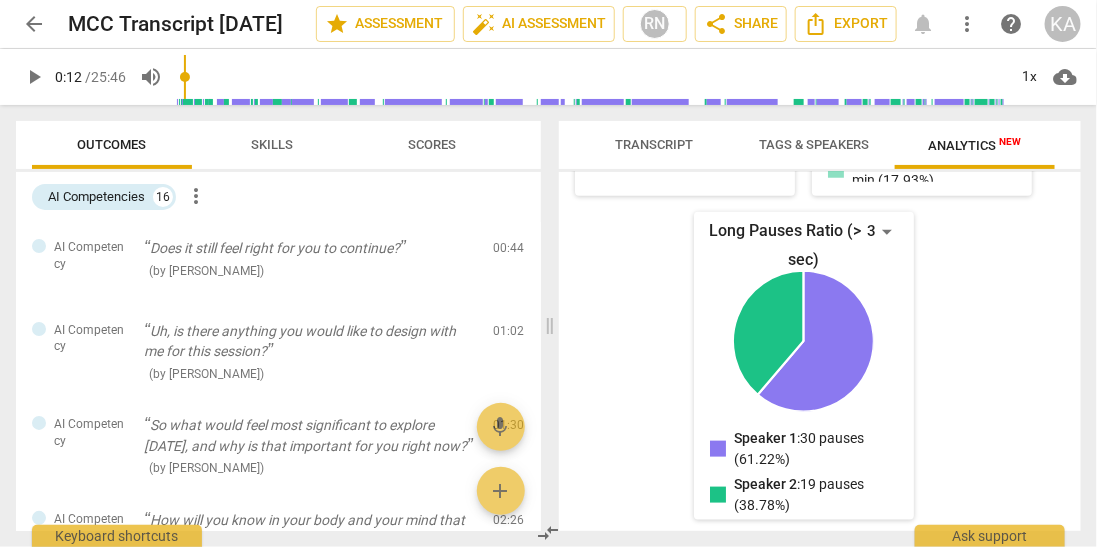scroll, scrollTop: 0, scrollLeft: 0, axis: both 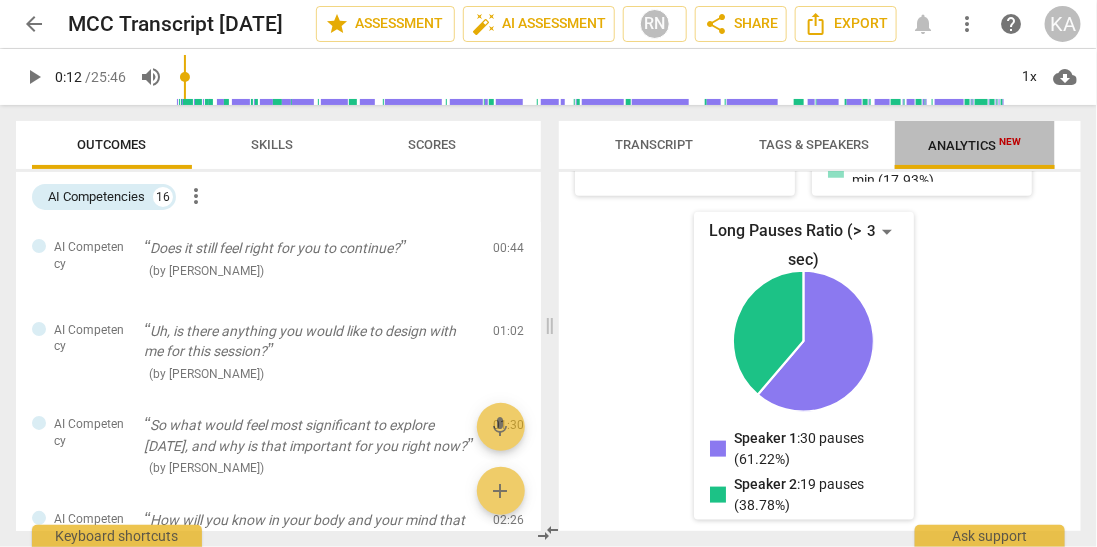 click on "Analytics   New" at bounding box center [974, 145] 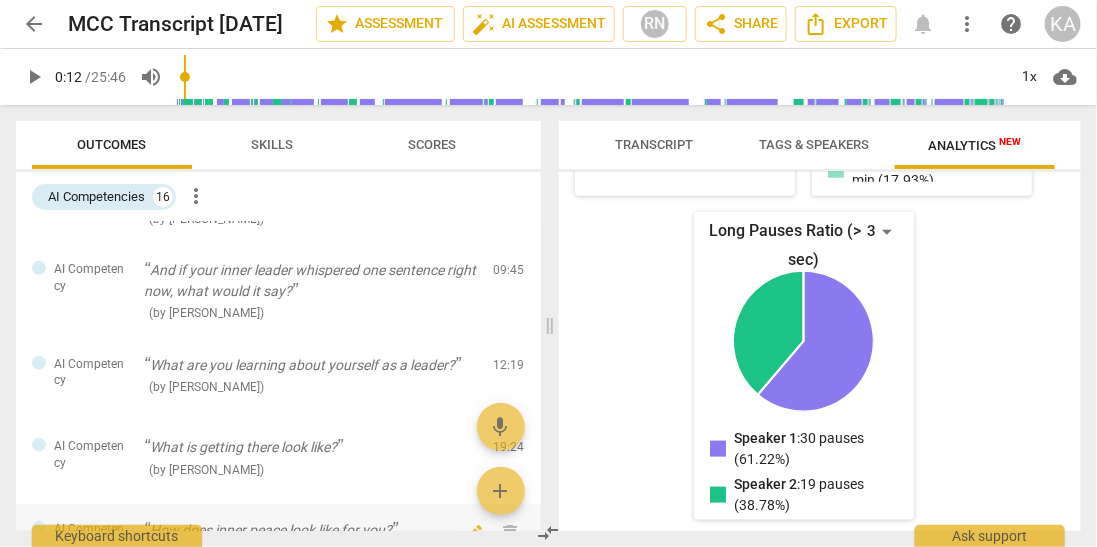 scroll, scrollTop: 488, scrollLeft: 0, axis: vertical 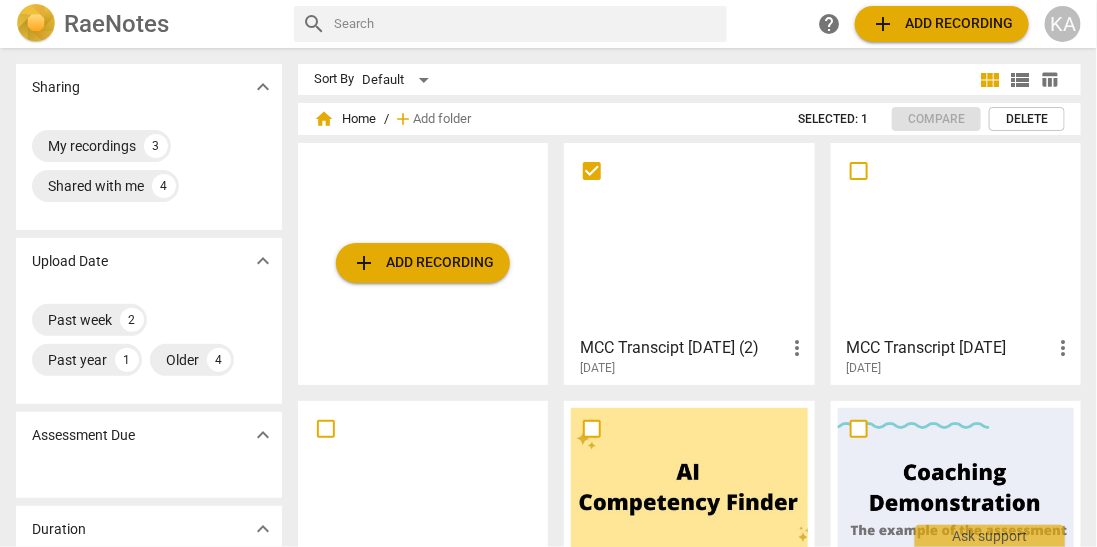 click at bounding box center [956, 238] 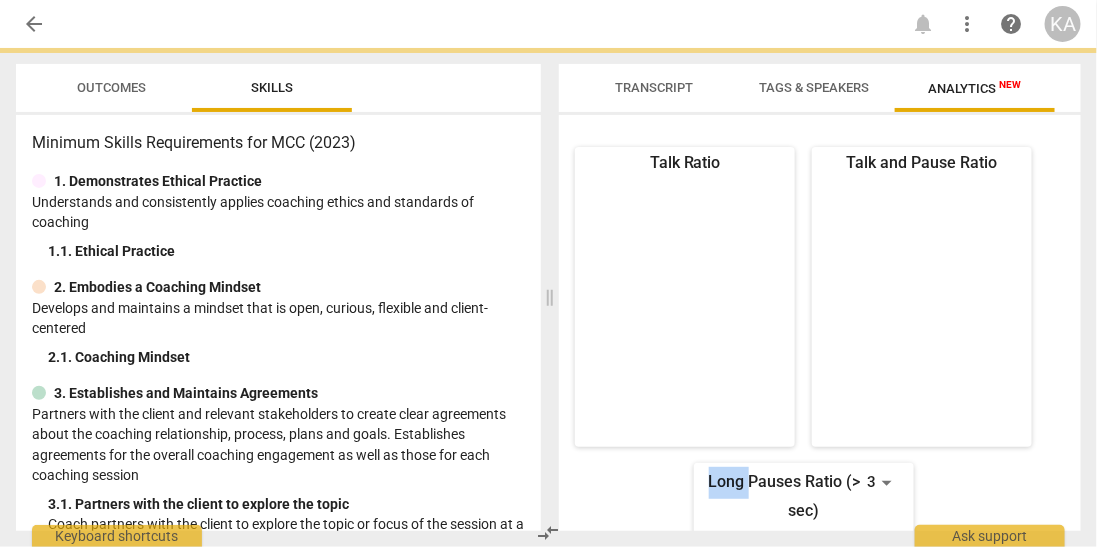 click 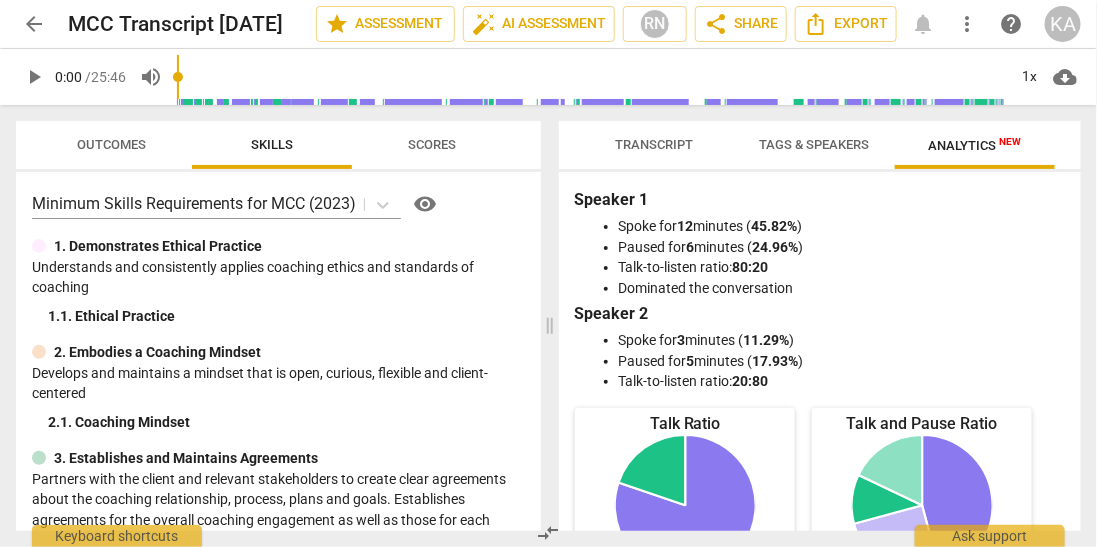 click on "arrow_back MCC Transcript [DATE] edit star    Assessment   auto_fix_high    AI Assessment RN share    Share    Export notifications more_vert help KA" at bounding box center (548, 24) 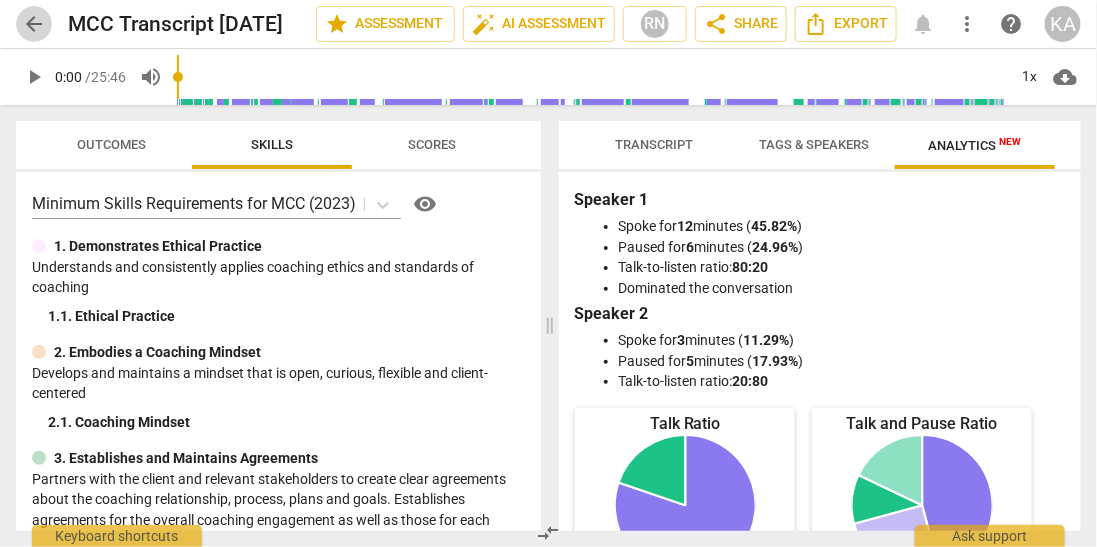 click on "arrow_back" at bounding box center [34, 24] 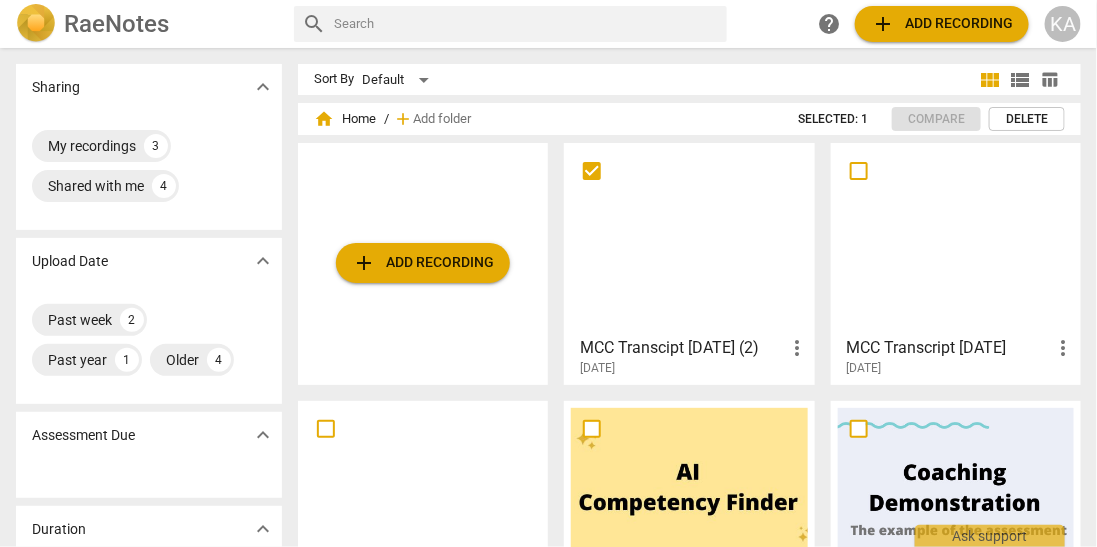 click at bounding box center (689, 238) 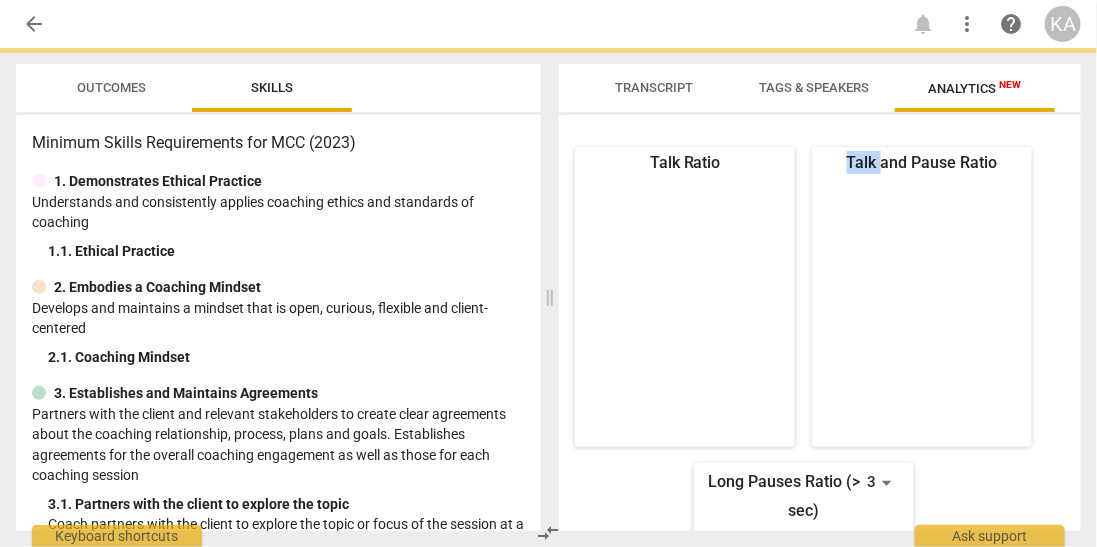 click 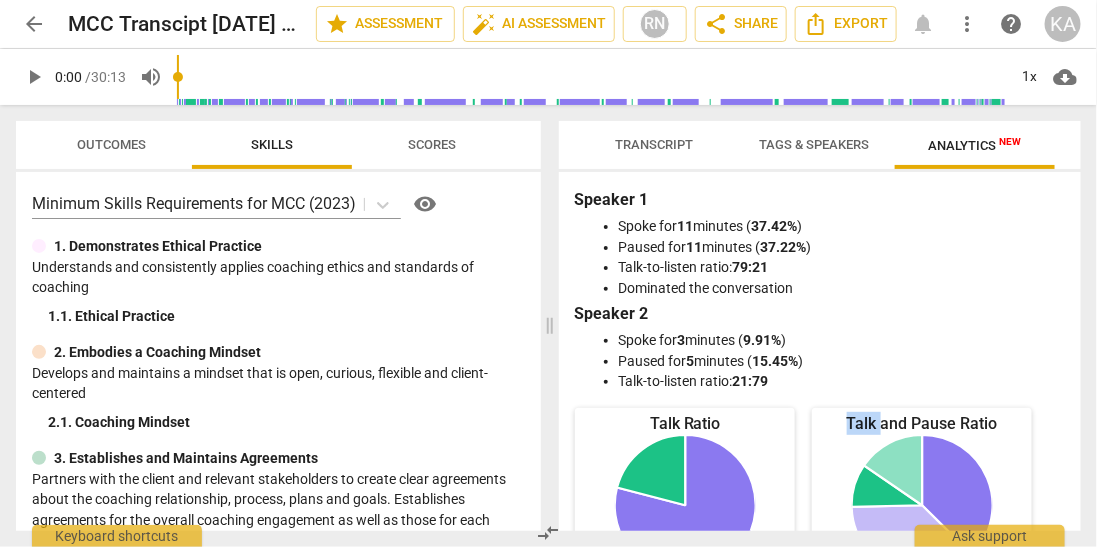 click on "Analytics   New" at bounding box center (974, 145) 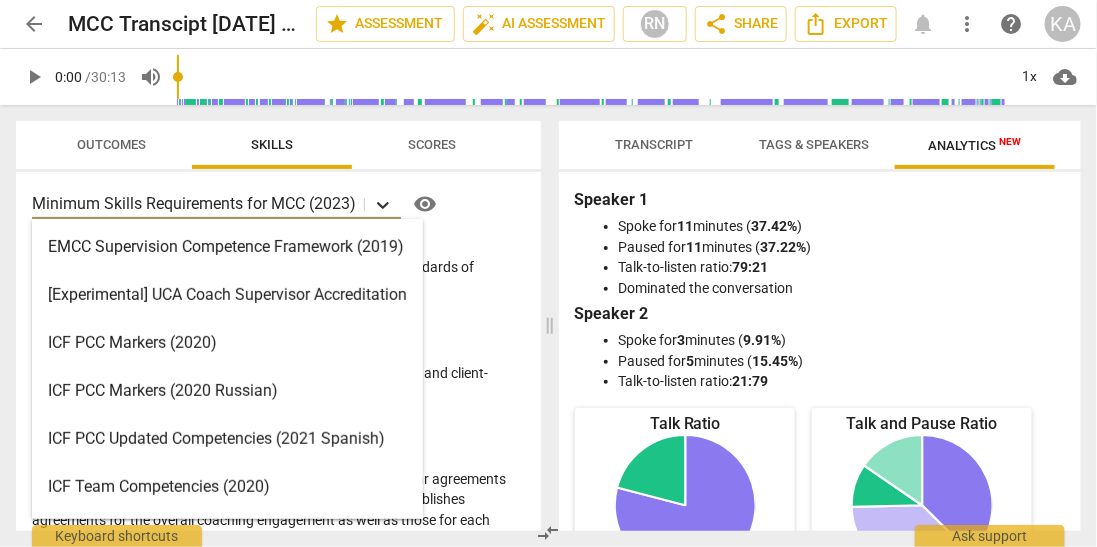click 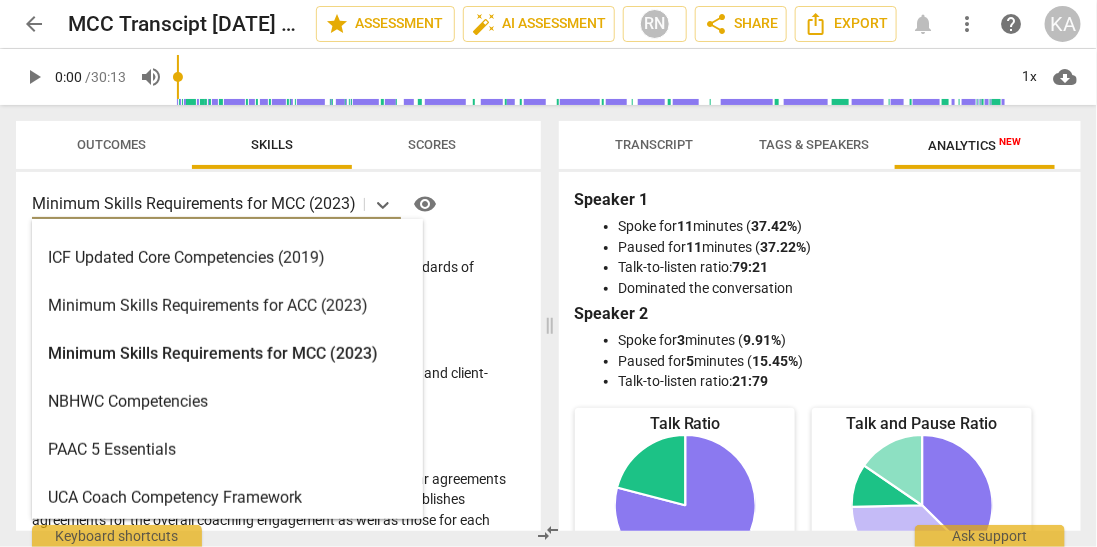 scroll, scrollTop: 375, scrollLeft: 0, axis: vertical 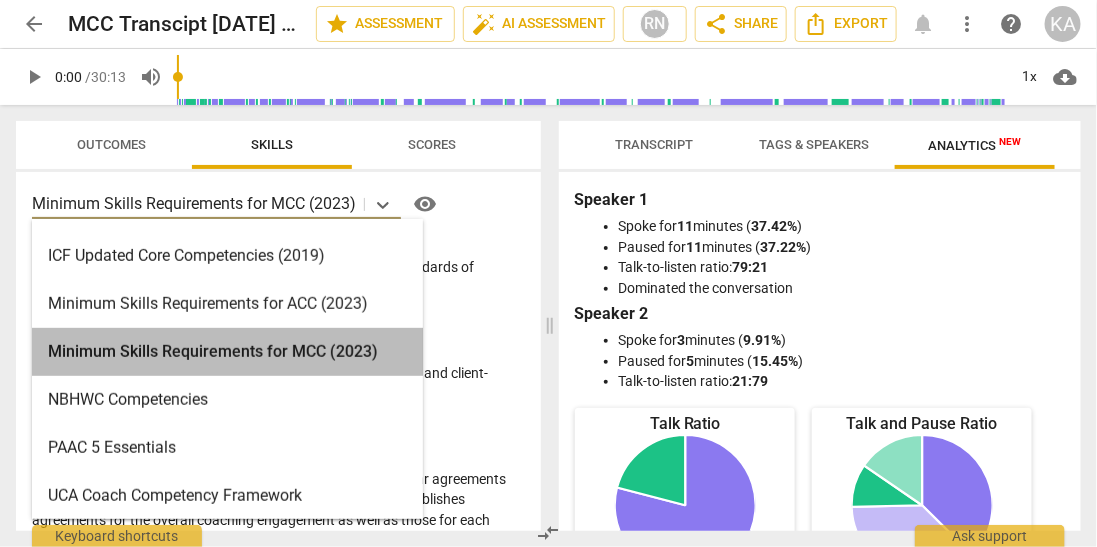 click on "Minimum Skills Requirements for MCC (2023)" at bounding box center (227, 352) 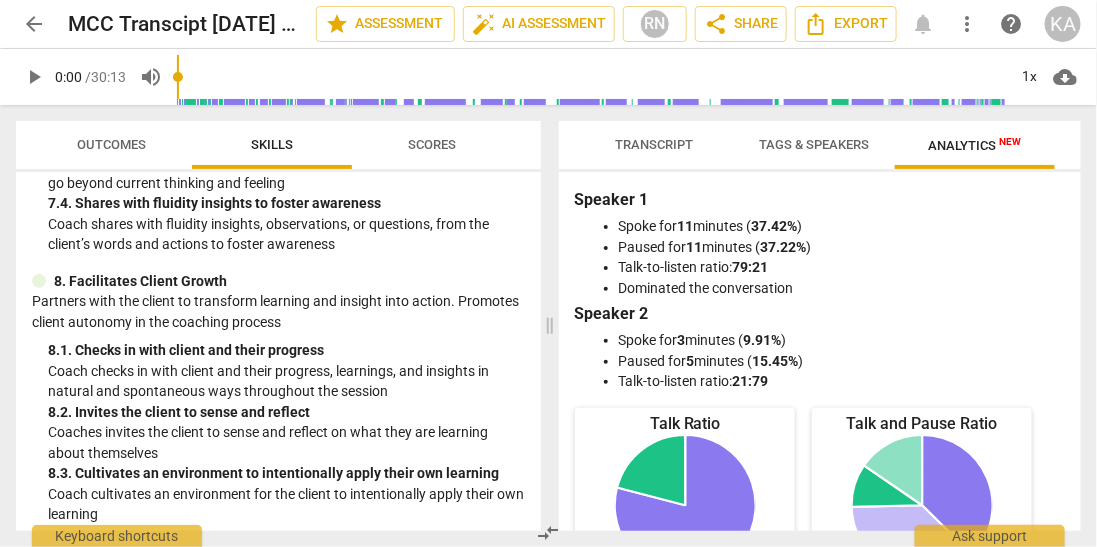 scroll, scrollTop: 1721, scrollLeft: 0, axis: vertical 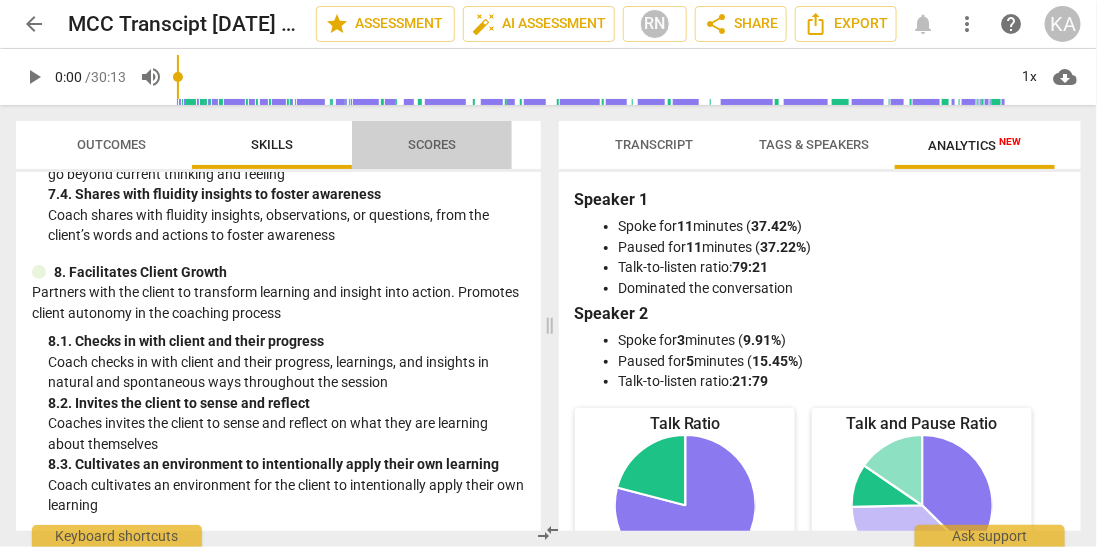 click on "Scores" at bounding box center [432, 144] 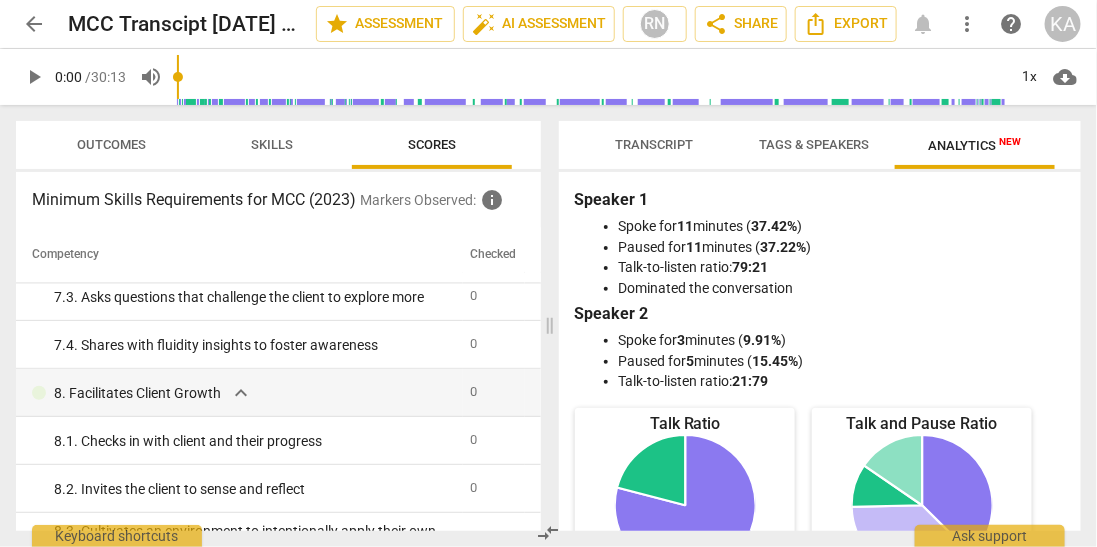 scroll, scrollTop: 1280, scrollLeft: 0, axis: vertical 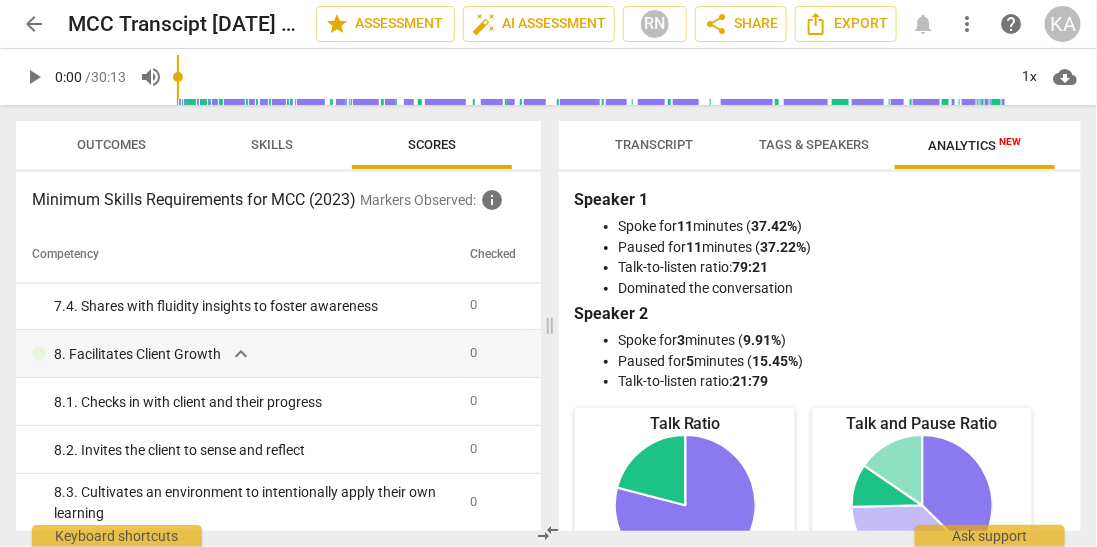 click on "Outcomes" at bounding box center (112, 144) 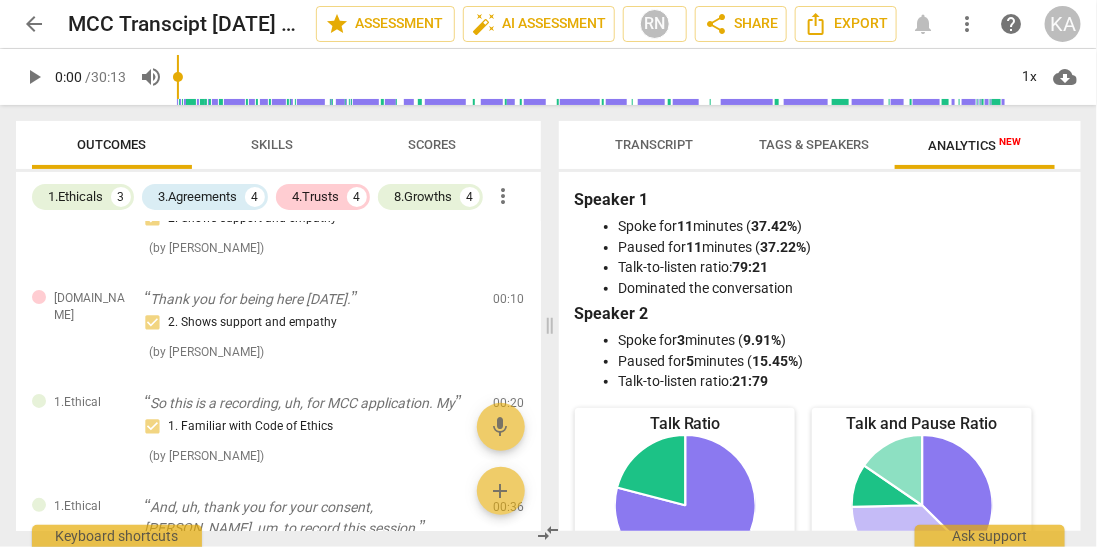 scroll, scrollTop: 0, scrollLeft: 0, axis: both 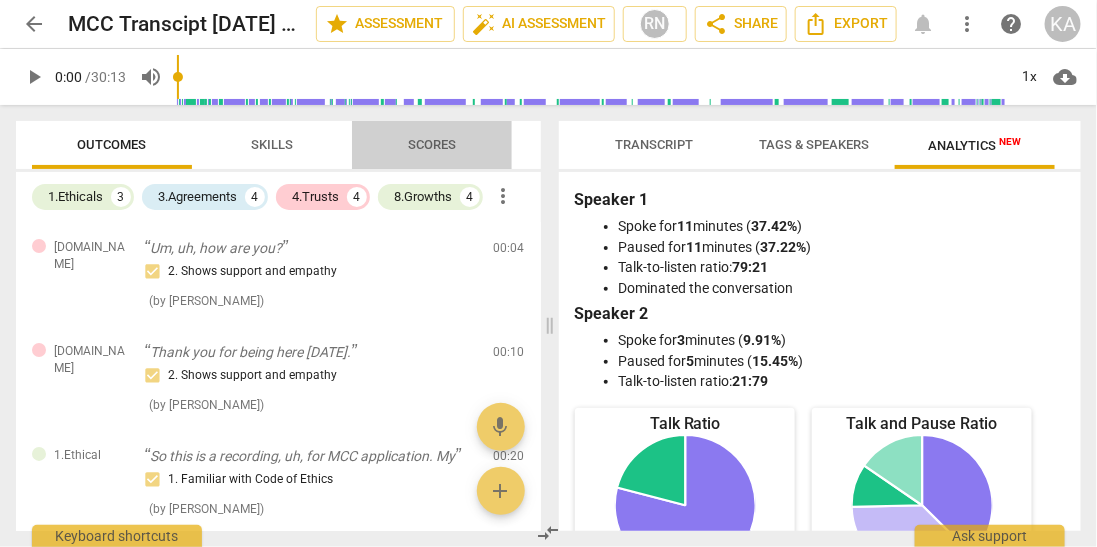 click on "Scores" at bounding box center [432, 145] 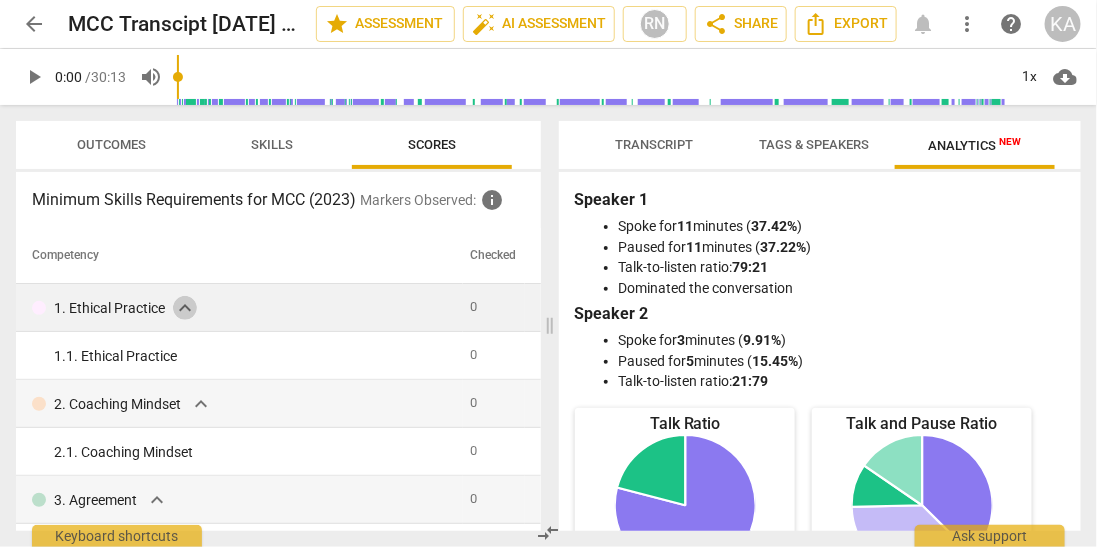 click on "expand_more" at bounding box center [185, 308] 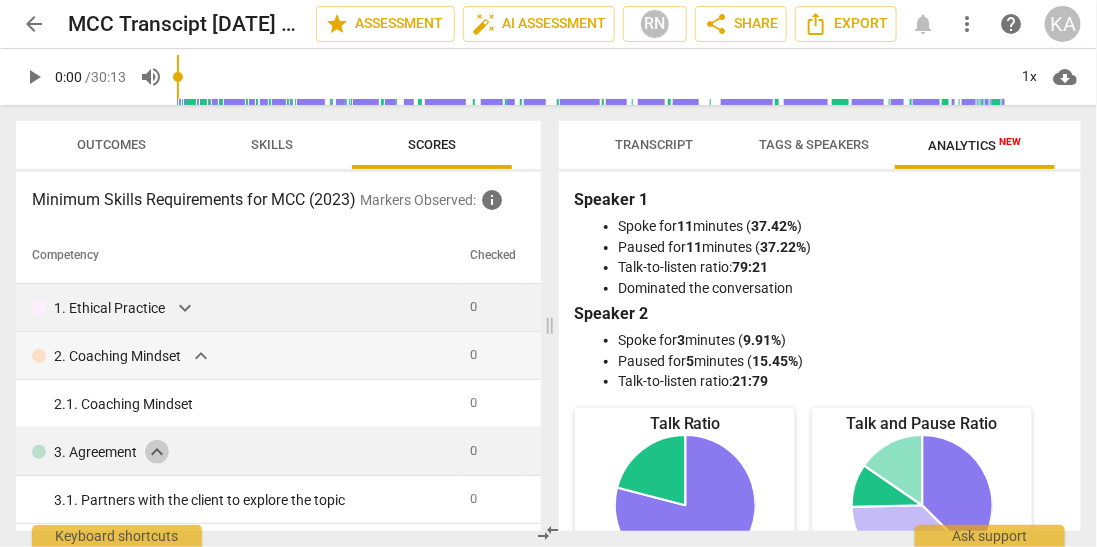 click on "expand_more" at bounding box center (157, 452) 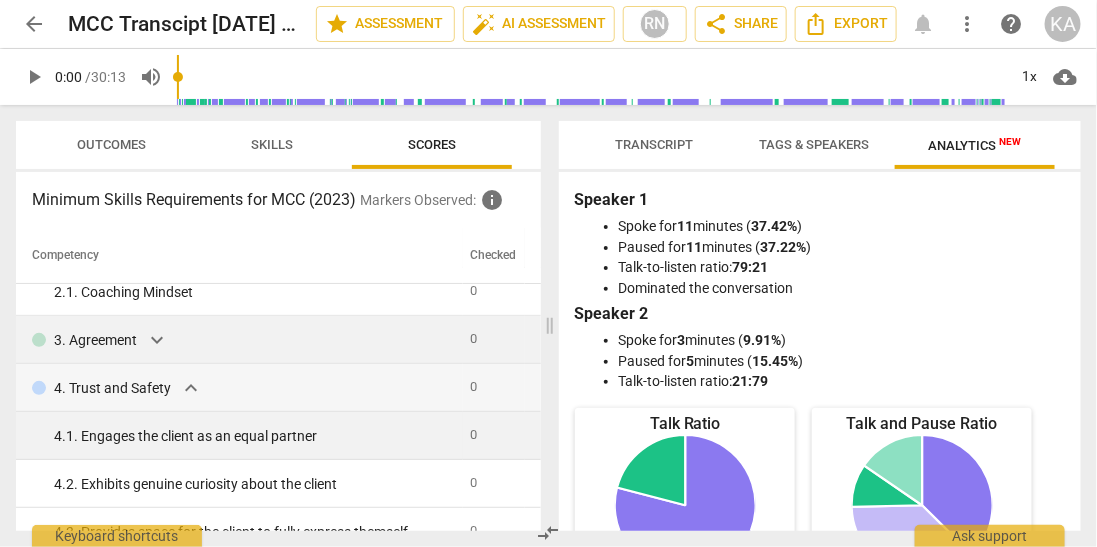 scroll, scrollTop: 125, scrollLeft: 0, axis: vertical 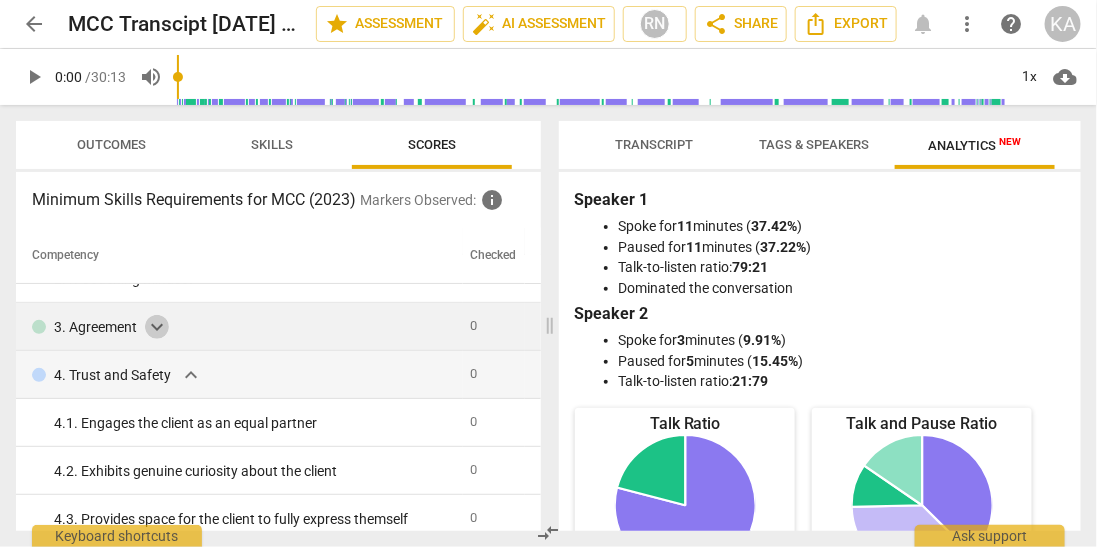 click on "expand_more" at bounding box center [157, 327] 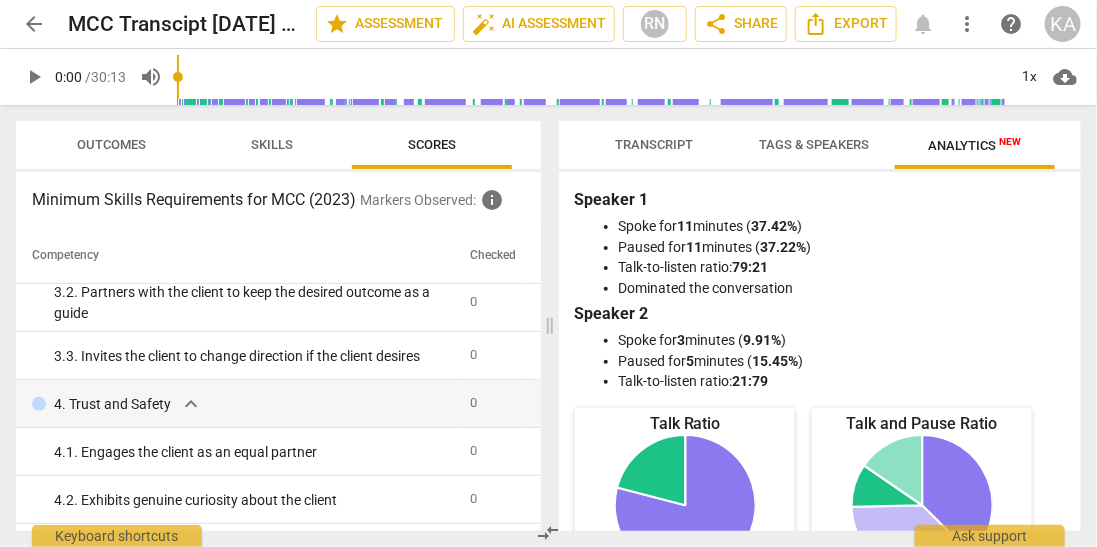 scroll, scrollTop: 375, scrollLeft: 0, axis: vertical 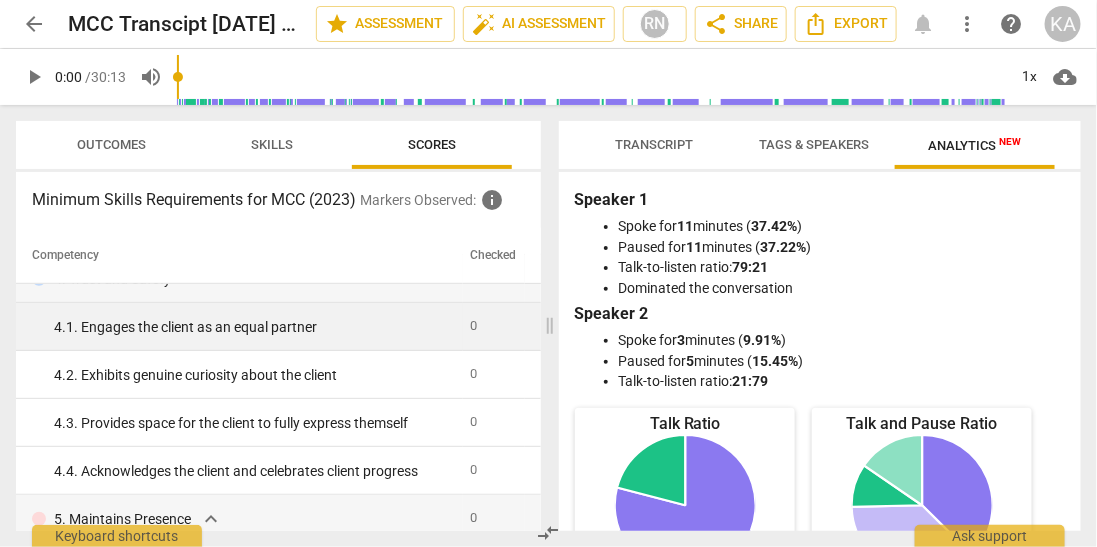click on "4. 1. Engages the client as an equal partner" at bounding box center (254, 327) 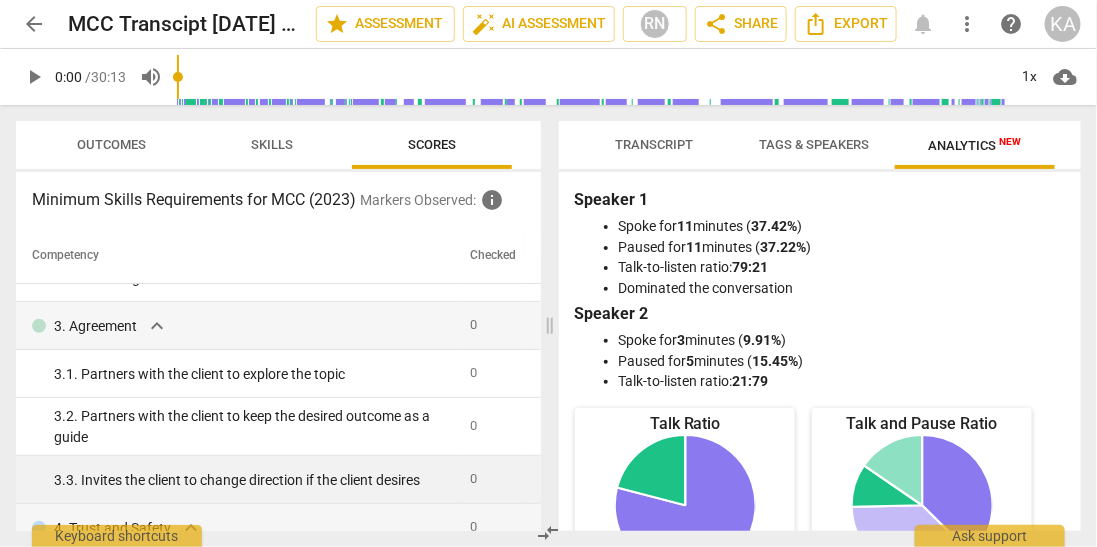 scroll, scrollTop: 125, scrollLeft: 0, axis: vertical 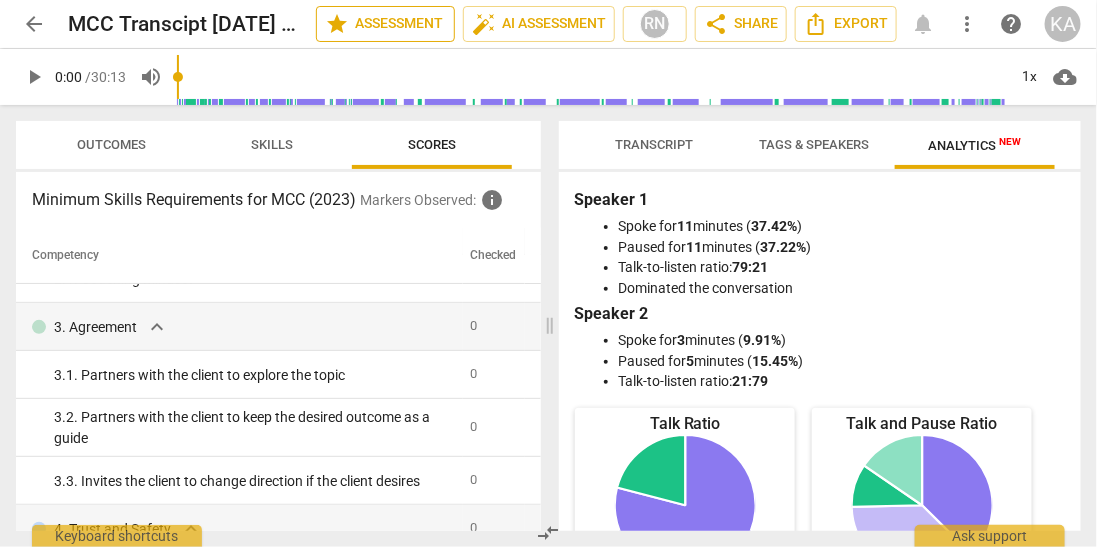 click on "star    Assessment" at bounding box center (385, 24) 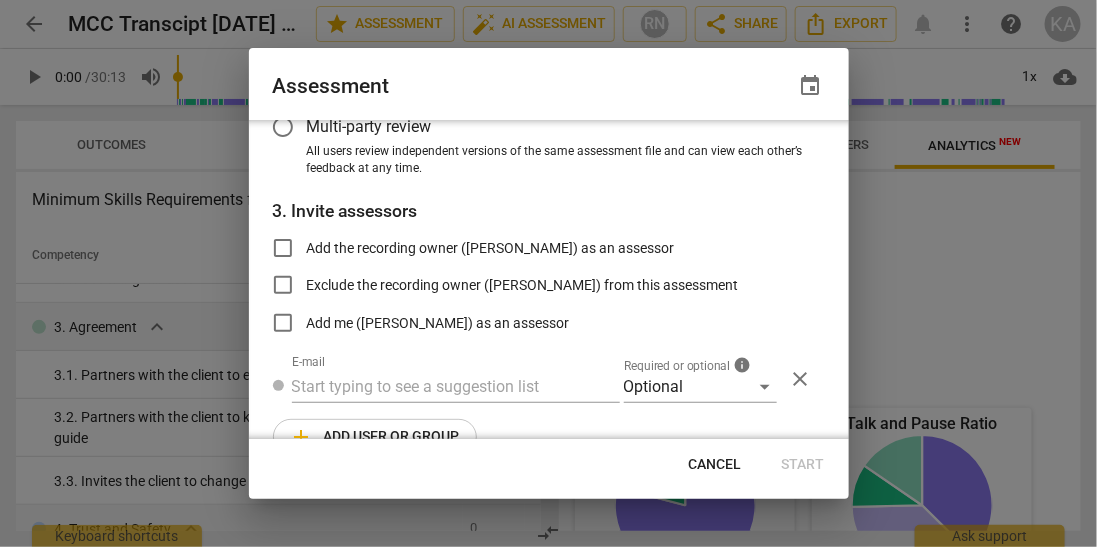 scroll, scrollTop: 302, scrollLeft: 0, axis: vertical 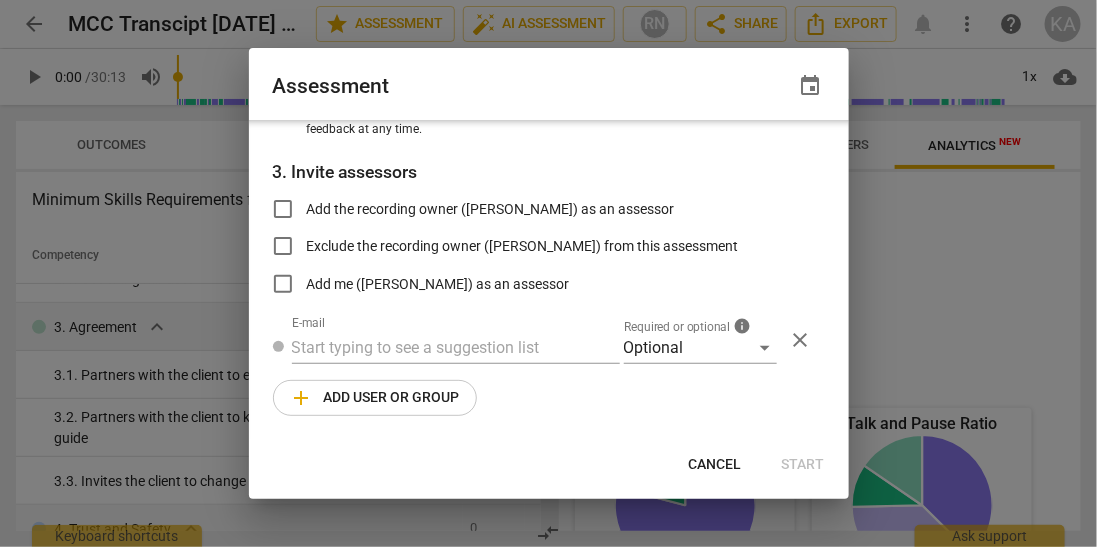 click on "Cancel" at bounding box center [715, 465] 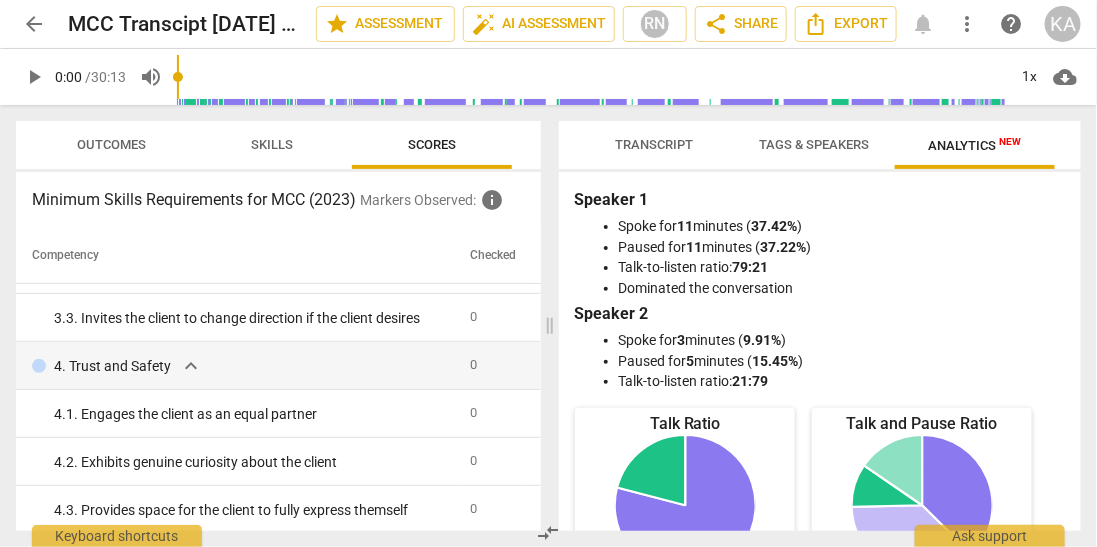 scroll, scrollTop: 352, scrollLeft: 0, axis: vertical 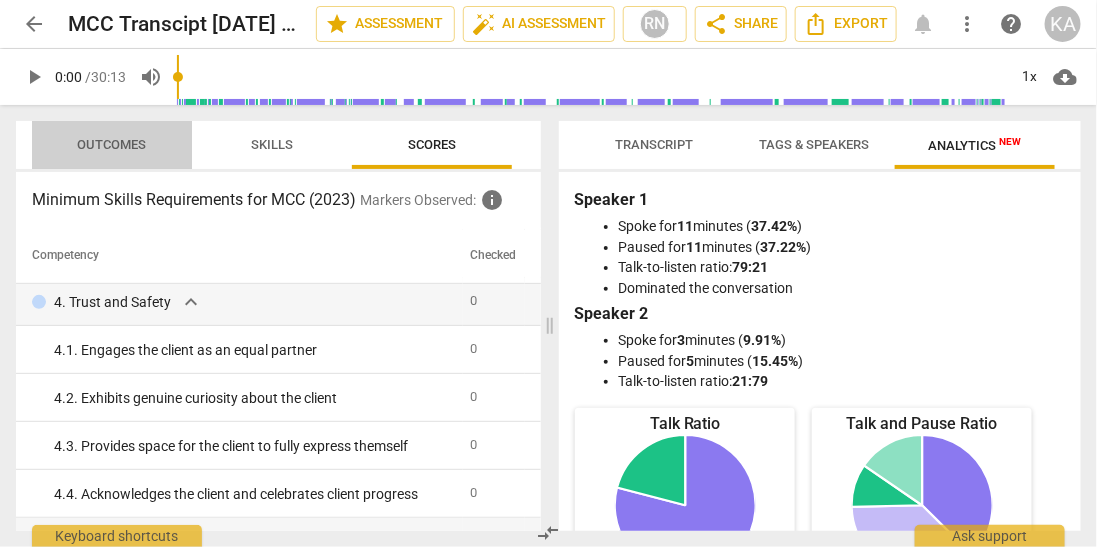 click on "Outcomes" at bounding box center (112, 144) 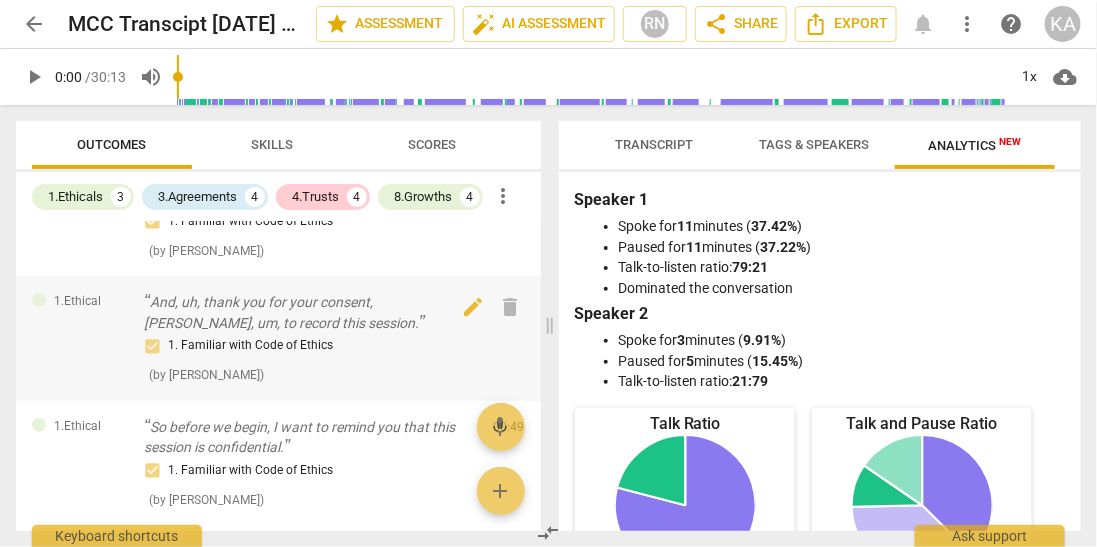 scroll, scrollTop: 278, scrollLeft: 0, axis: vertical 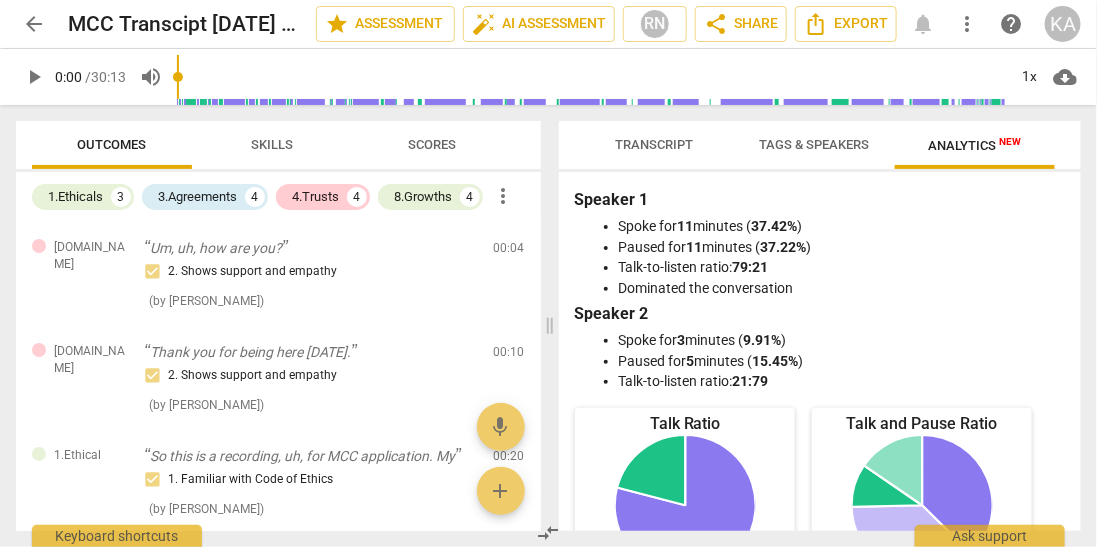 click on "Tags & Speakers" at bounding box center (815, 144) 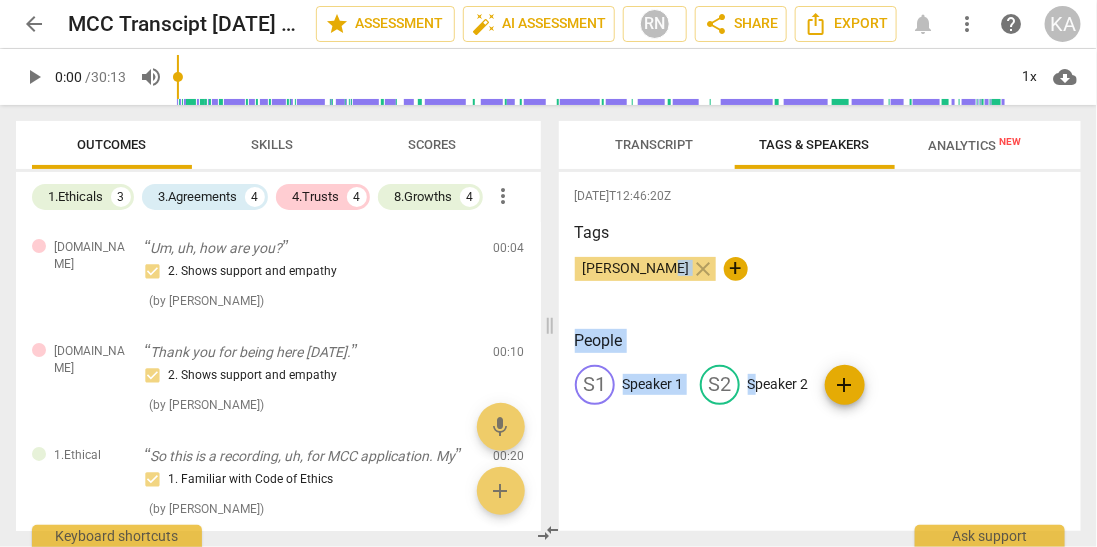 drag, startPoint x: 658, startPoint y: 274, endPoint x: 757, endPoint y: 379, distance: 144.31216 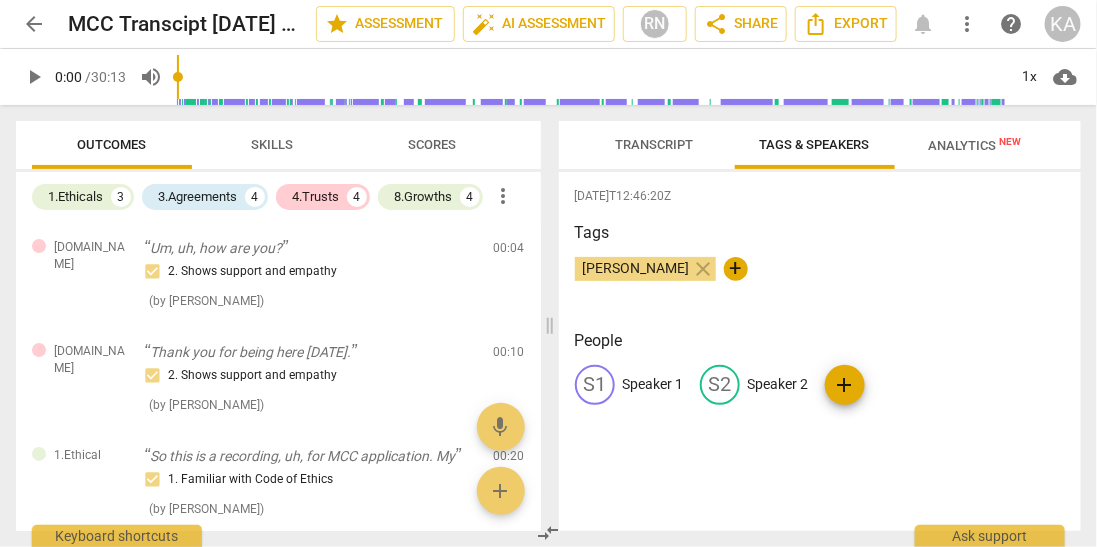 click on "[PERSON_NAME]" at bounding box center [636, 268] 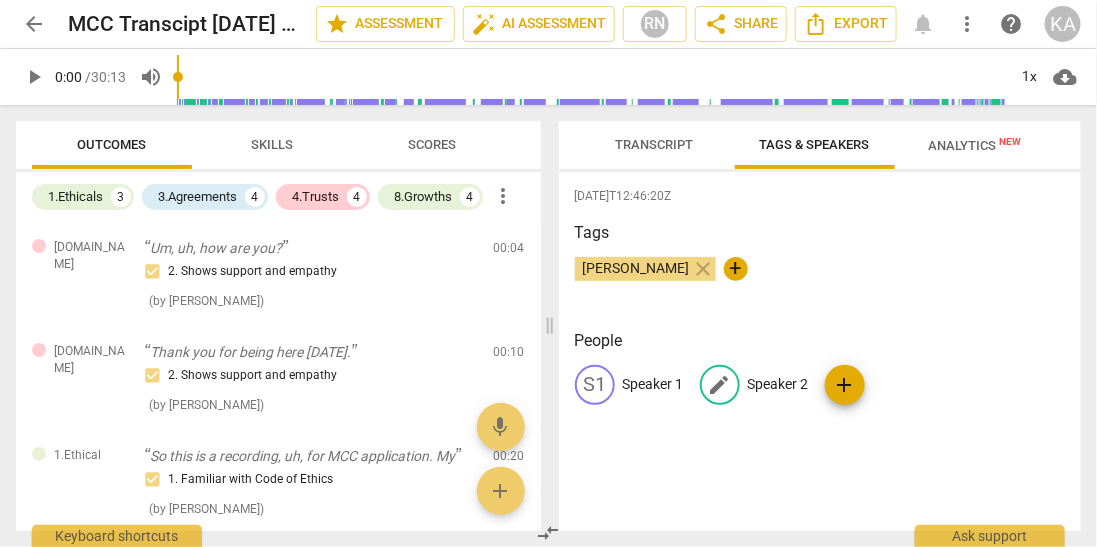 click on "edit" at bounding box center [720, 385] 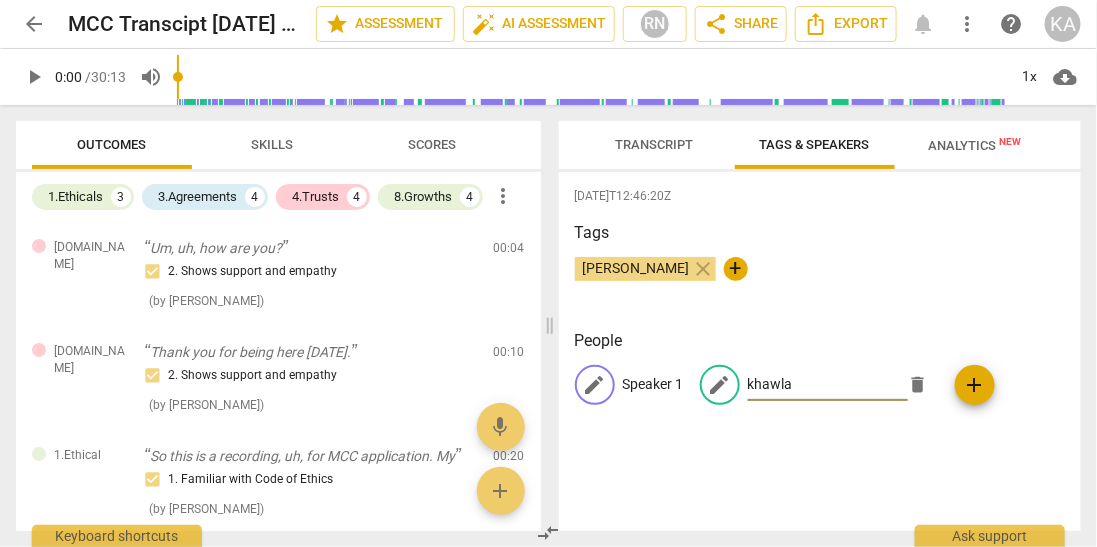 type on "khawla" 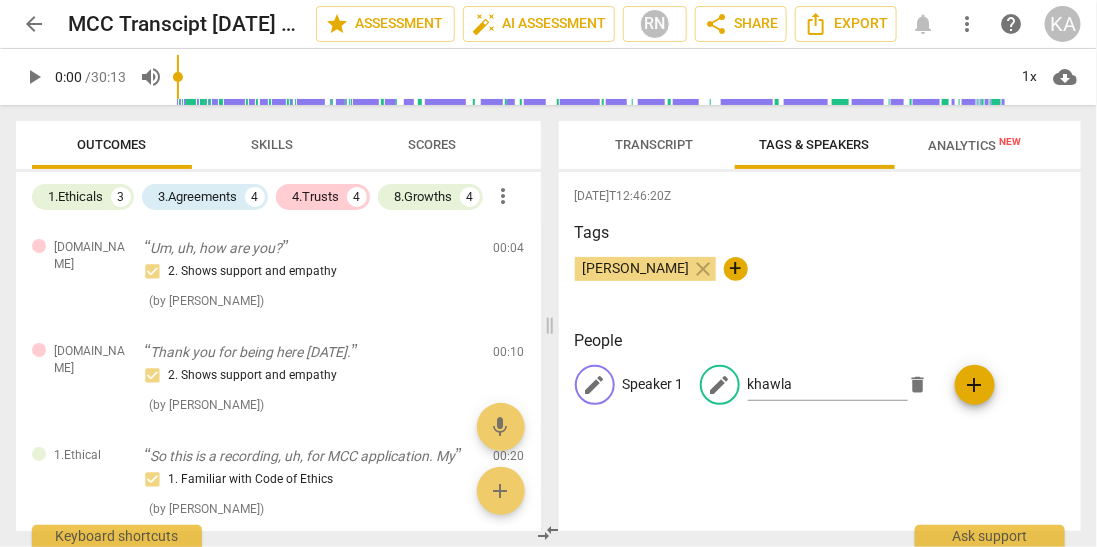 click on "edit" at bounding box center (595, 385) 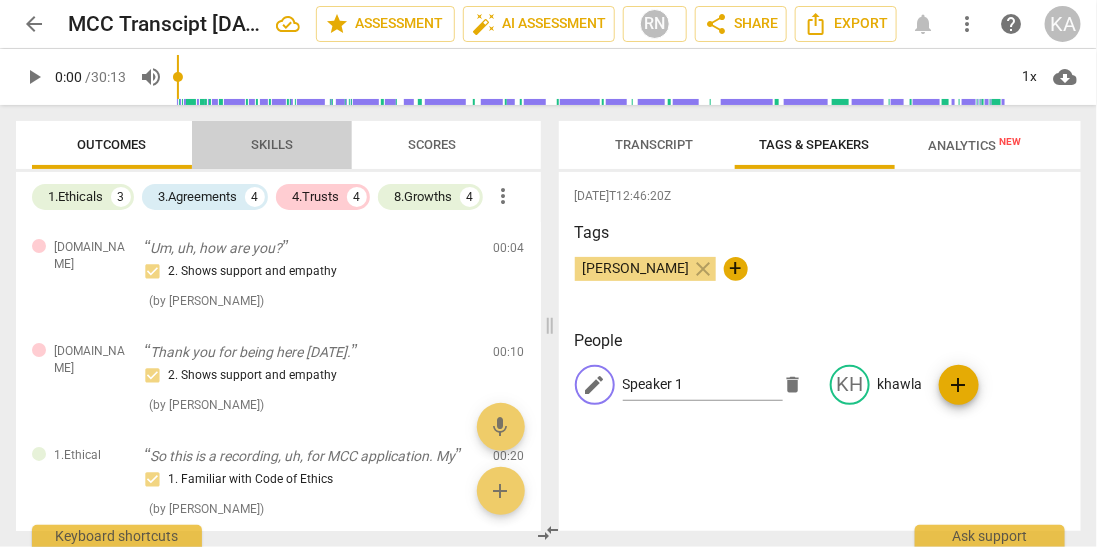 click on "Skills" at bounding box center [272, 144] 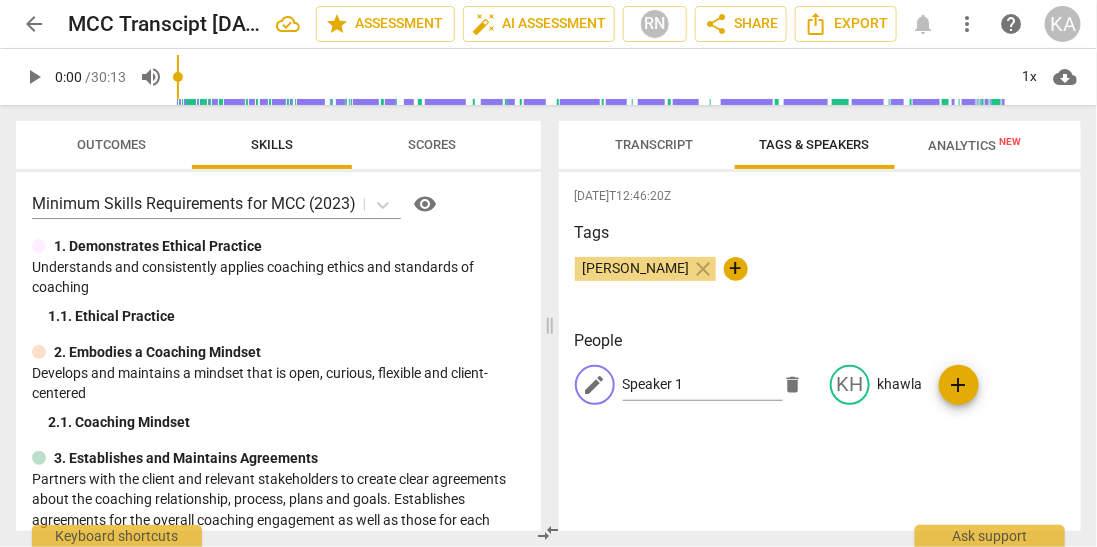 click on "Outcomes" at bounding box center [112, 145] 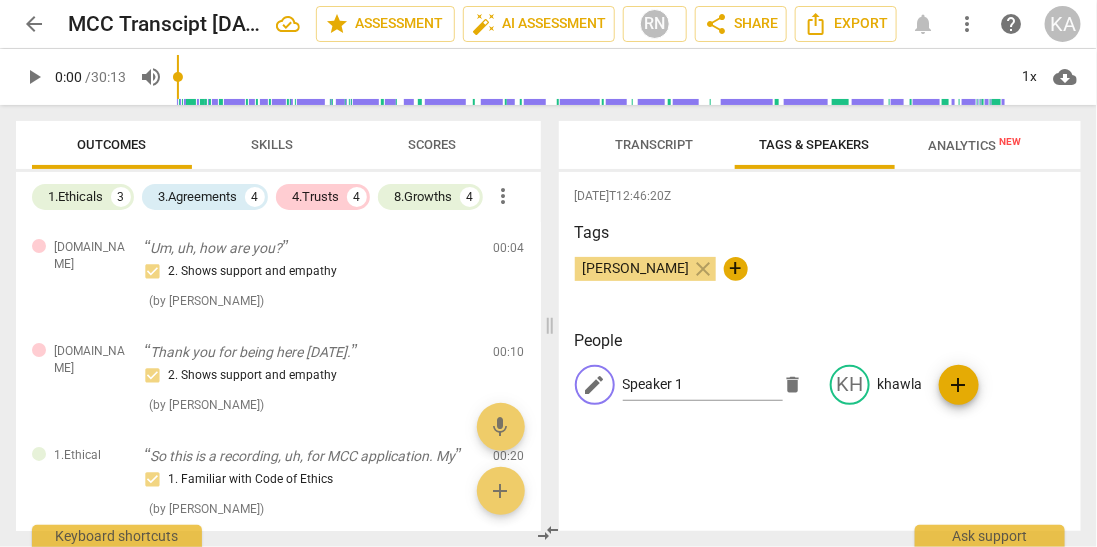 click on "Transcript" at bounding box center [655, 144] 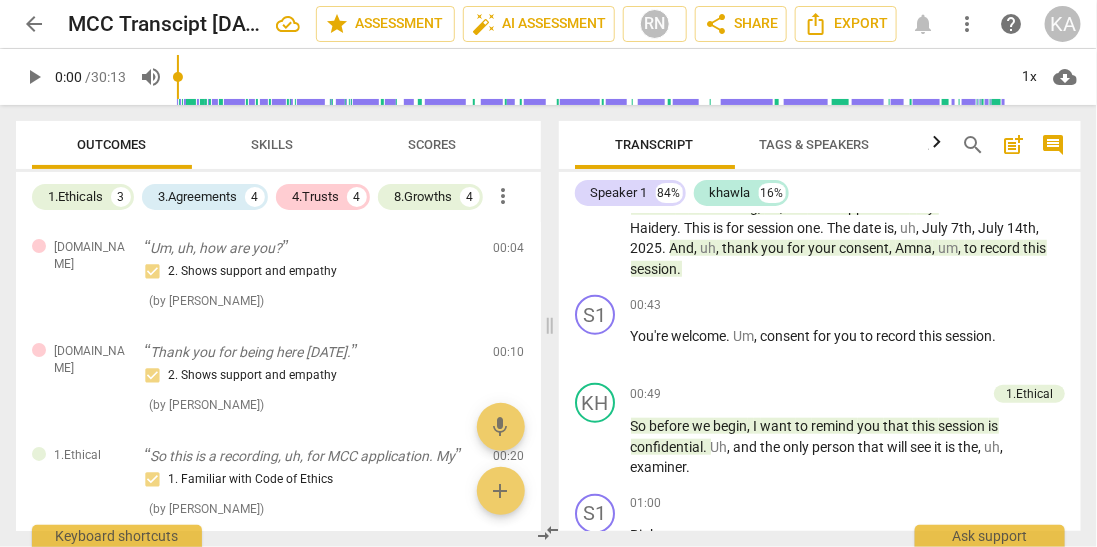 scroll, scrollTop: 500, scrollLeft: 0, axis: vertical 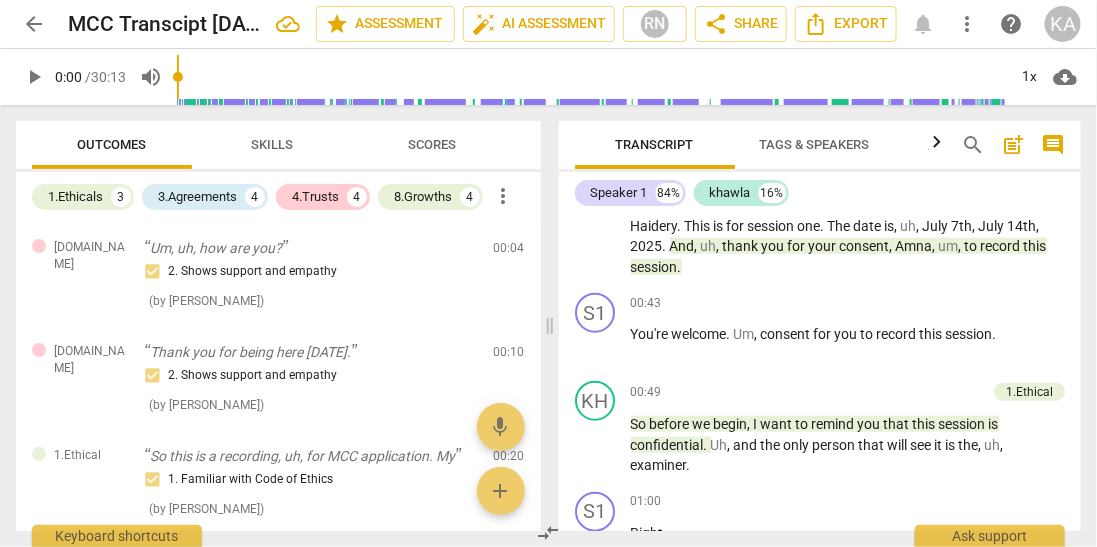 click 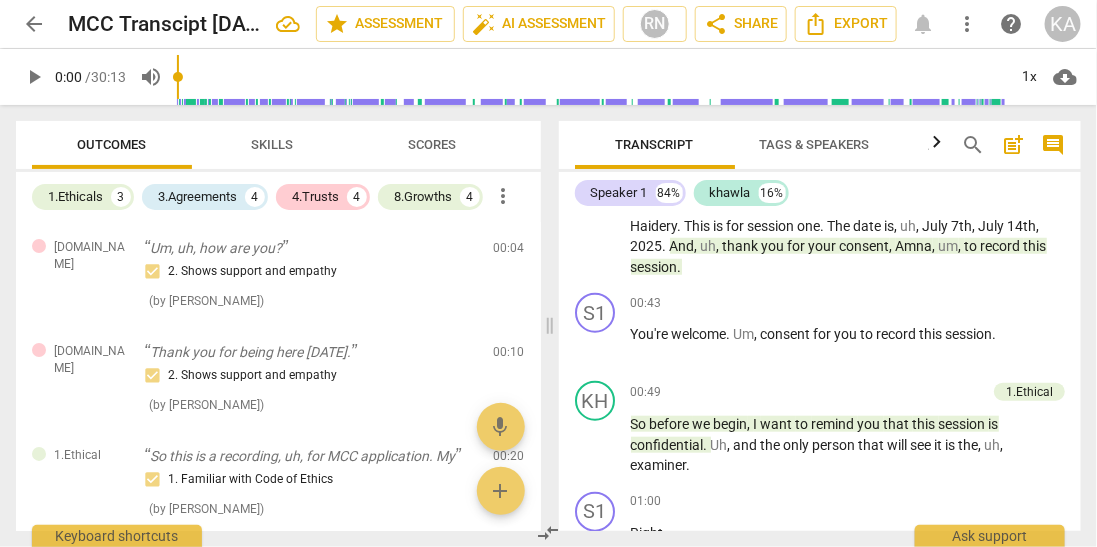 scroll, scrollTop: 0, scrollLeft: 125, axis: horizontal 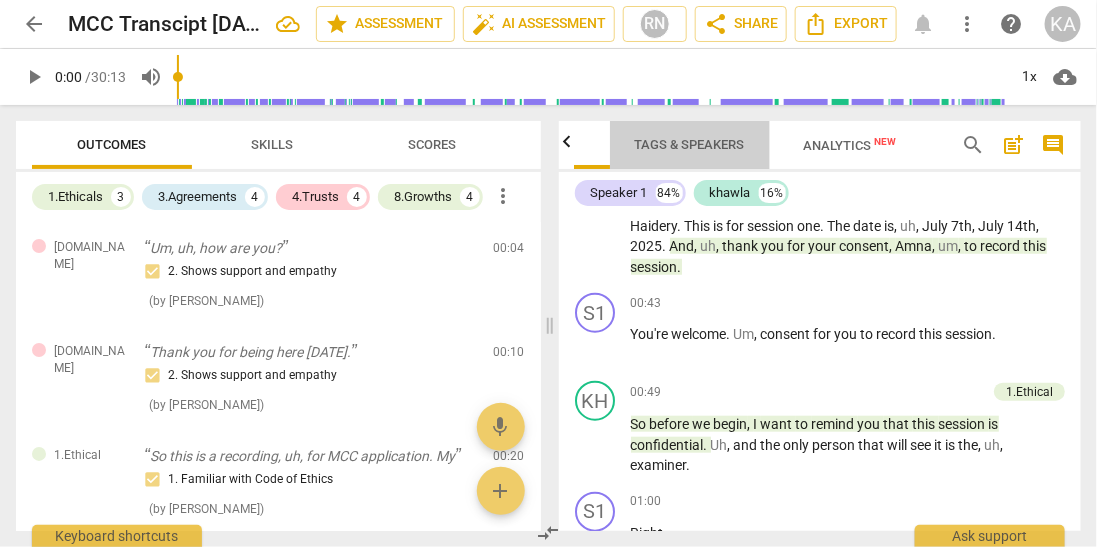 click on "Tags & Speakers" at bounding box center (690, 144) 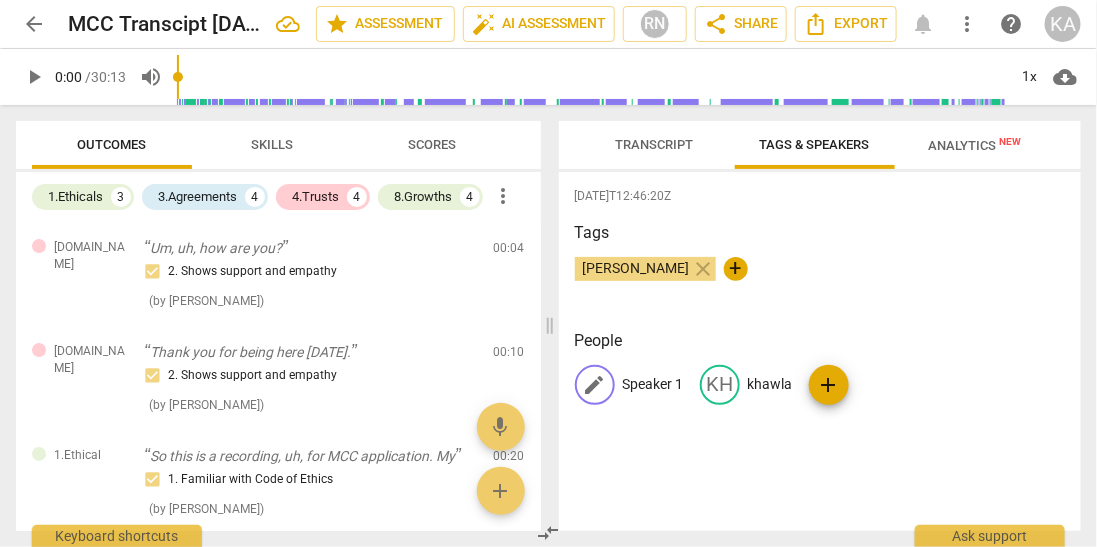 click on "Speaker 1" at bounding box center (653, 384) 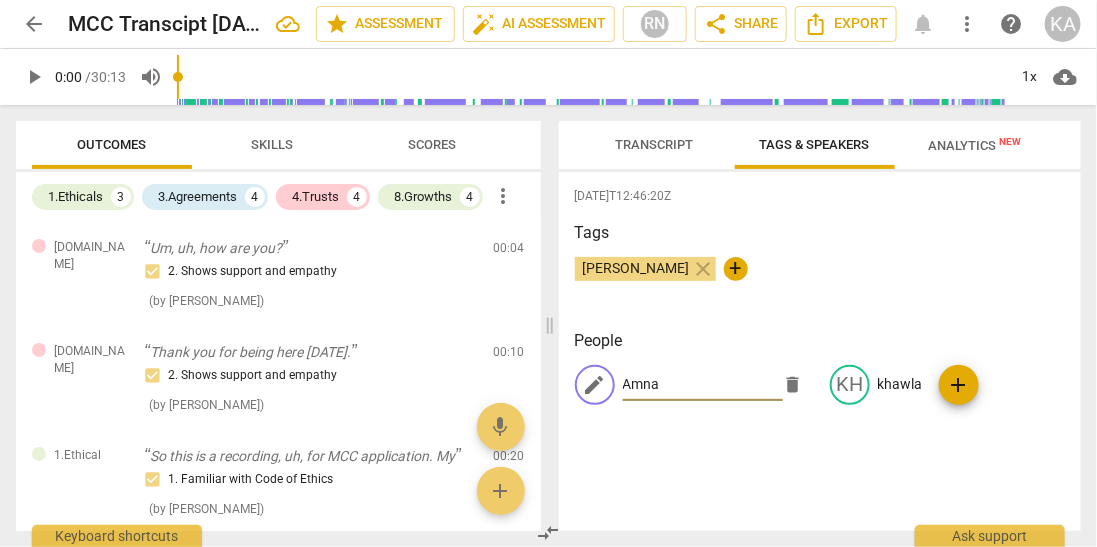 type on "Amna" 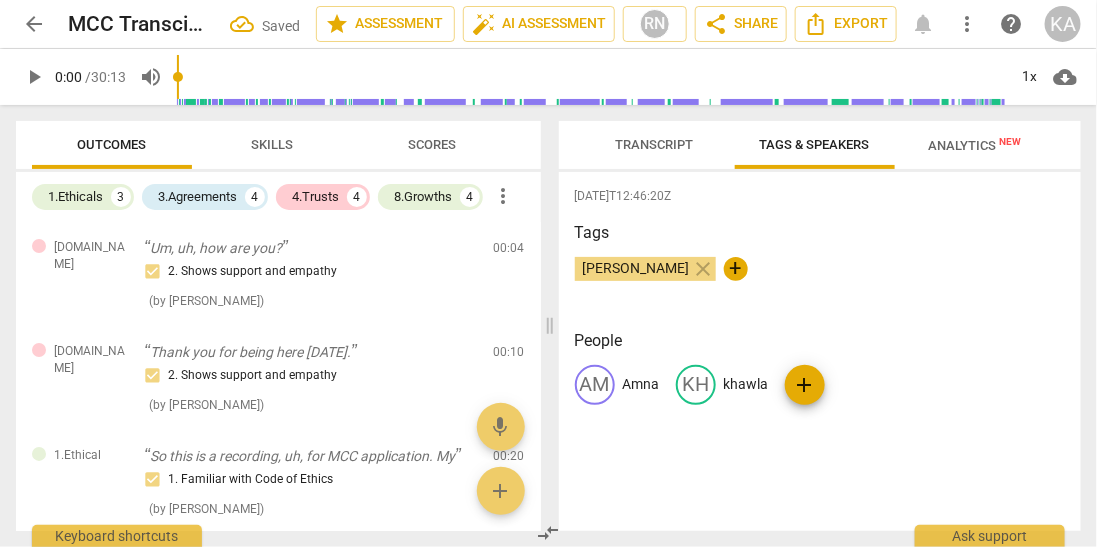 click on "[DATE]T12:46:20Z Tags [PERSON_NAME] close + People AM Amna KH khawla add" at bounding box center (820, 351) 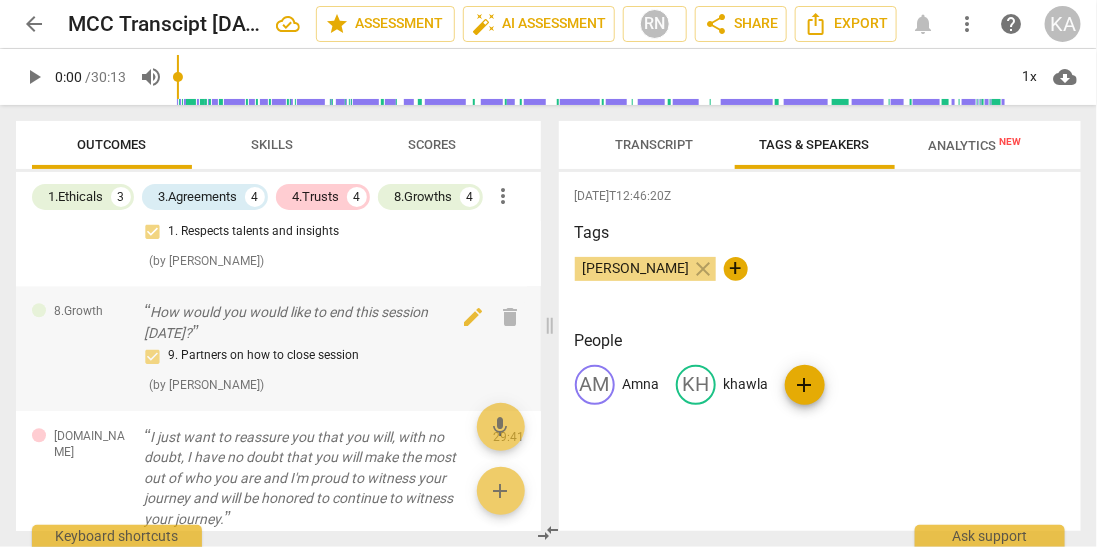 scroll, scrollTop: 1500, scrollLeft: 0, axis: vertical 